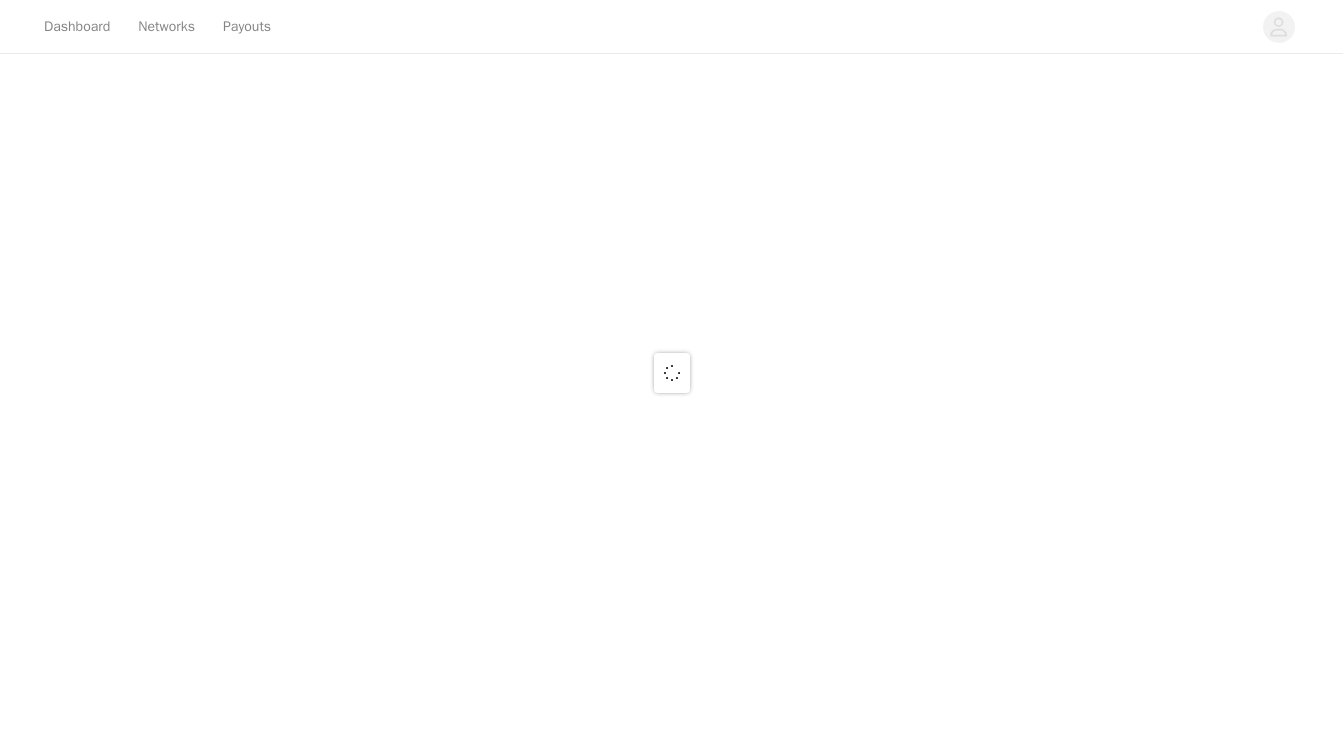 scroll, scrollTop: 0, scrollLeft: 0, axis: both 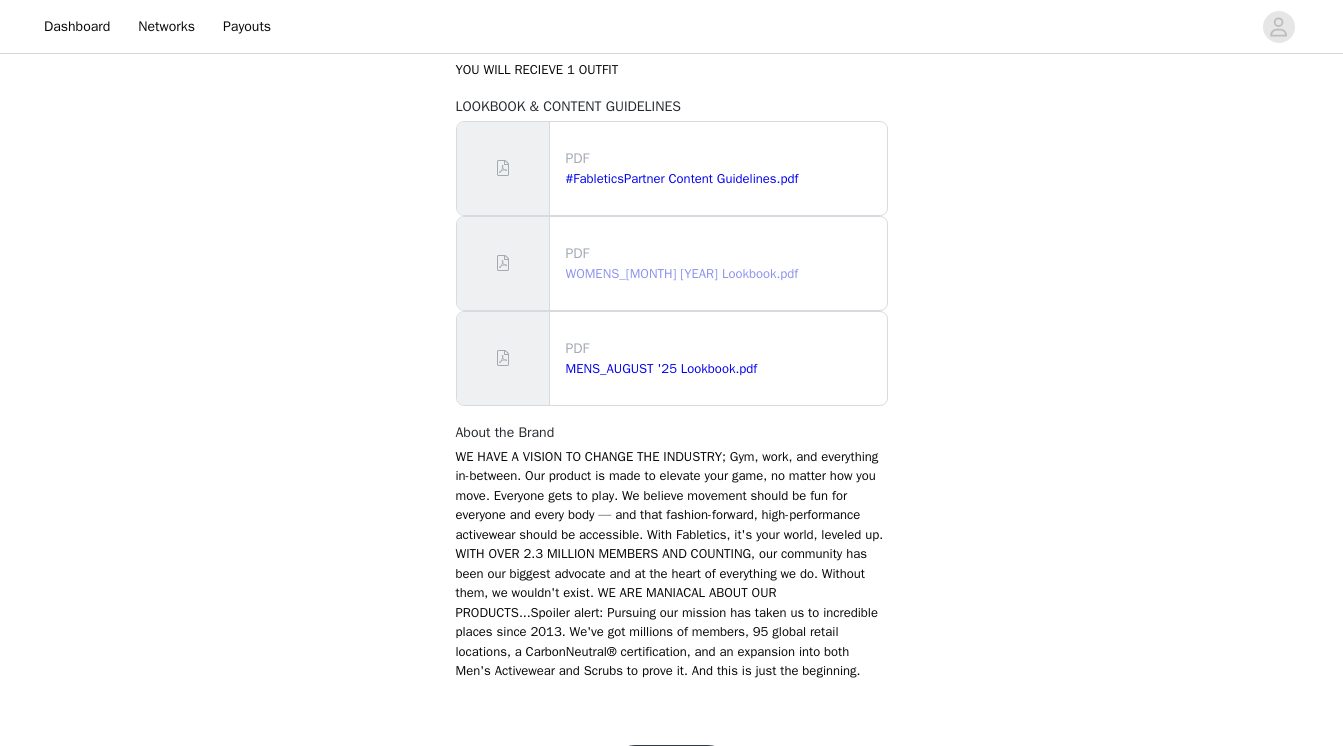 click on "WOMENS_[MONTH] [YEAR] Lookbook.pdf" at bounding box center [682, 273] 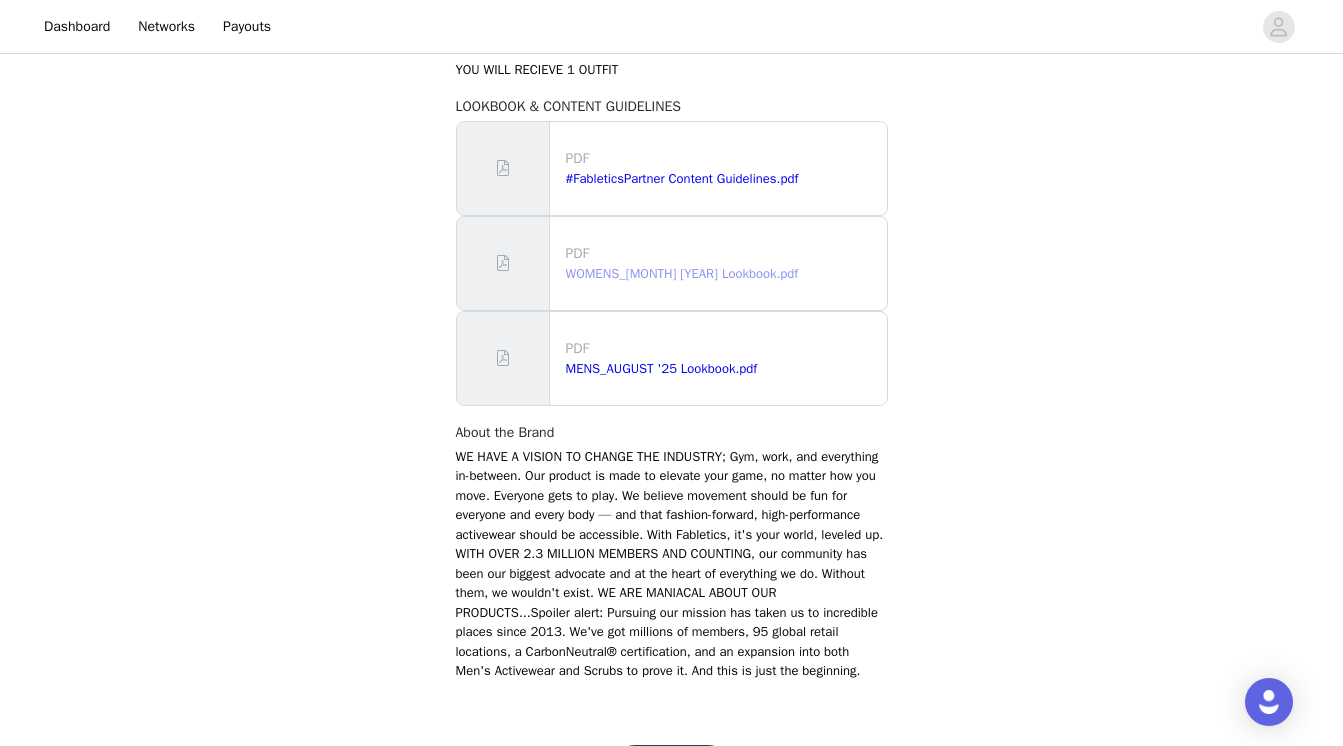 scroll, scrollTop: 1290, scrollLeft: 0, axis: vertical 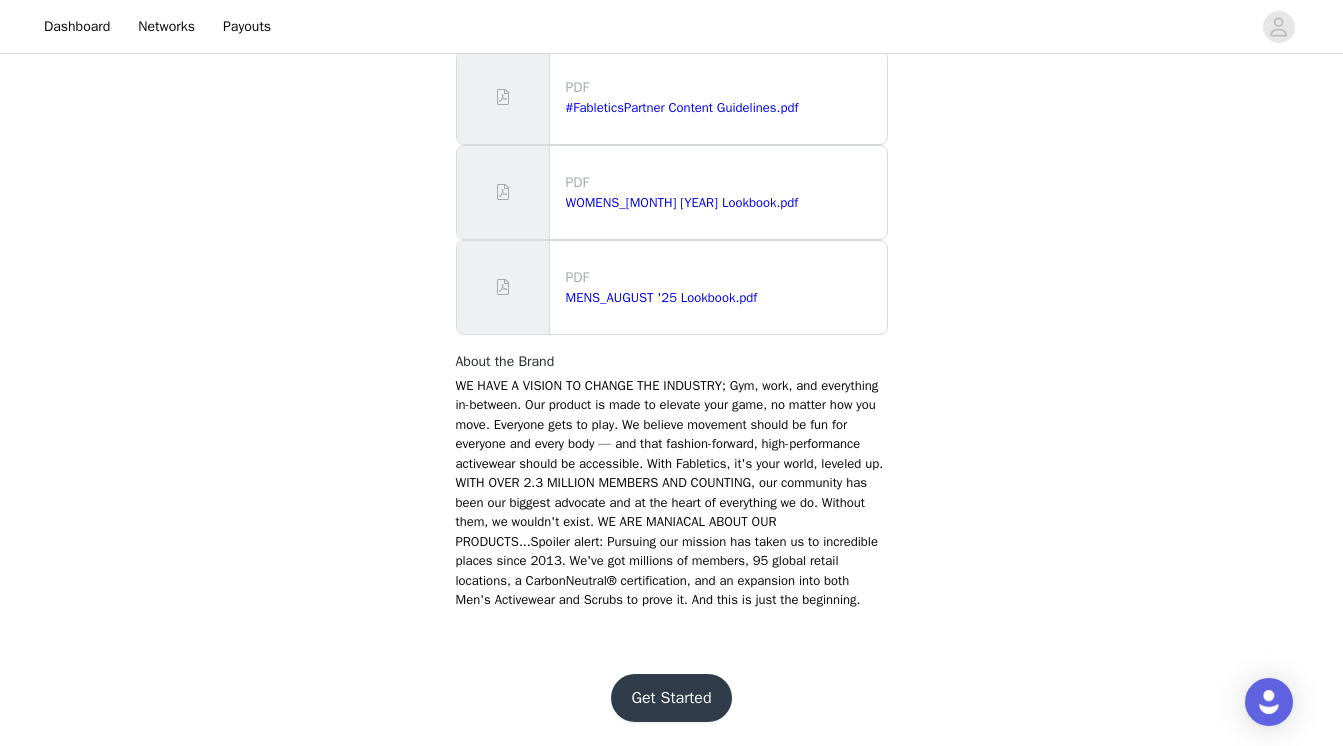 click on "Get Started" at bounding box center (671, 698) 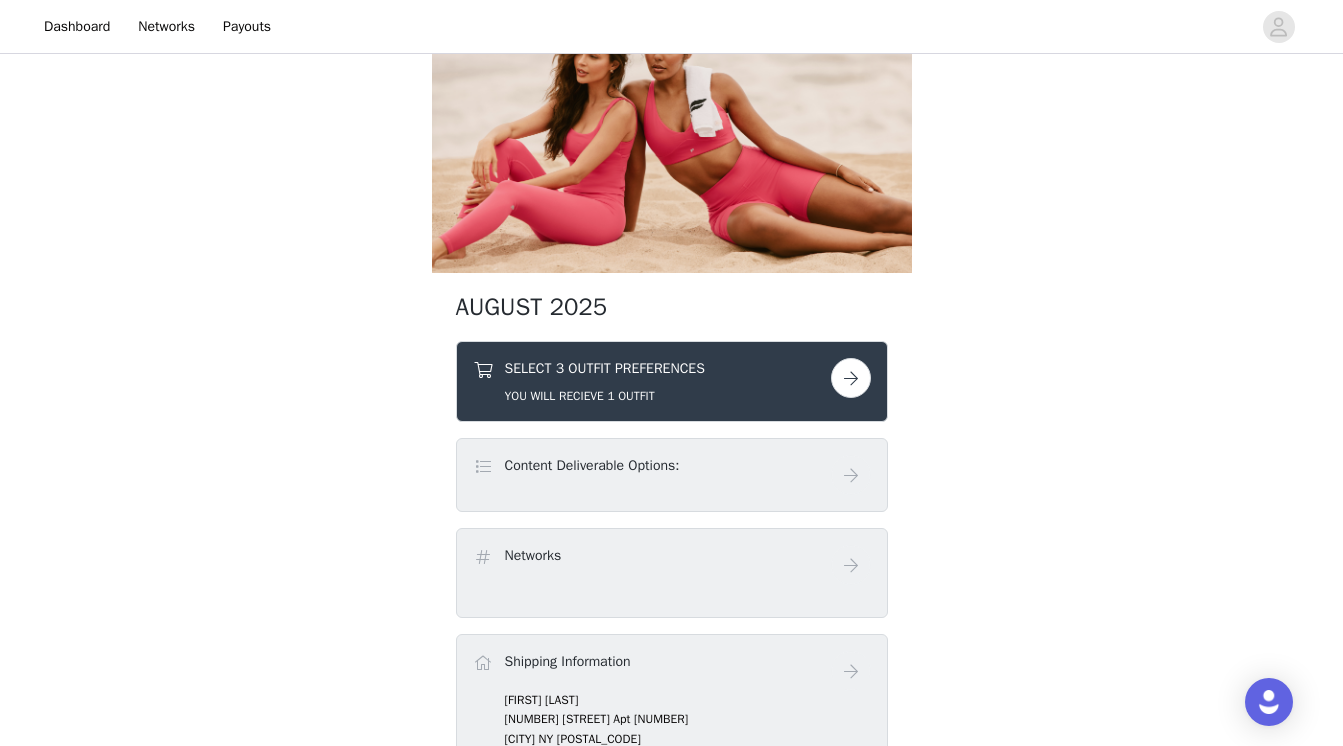 scroll, scrollTop: 110, scrollLeft: 0, axis: vertical 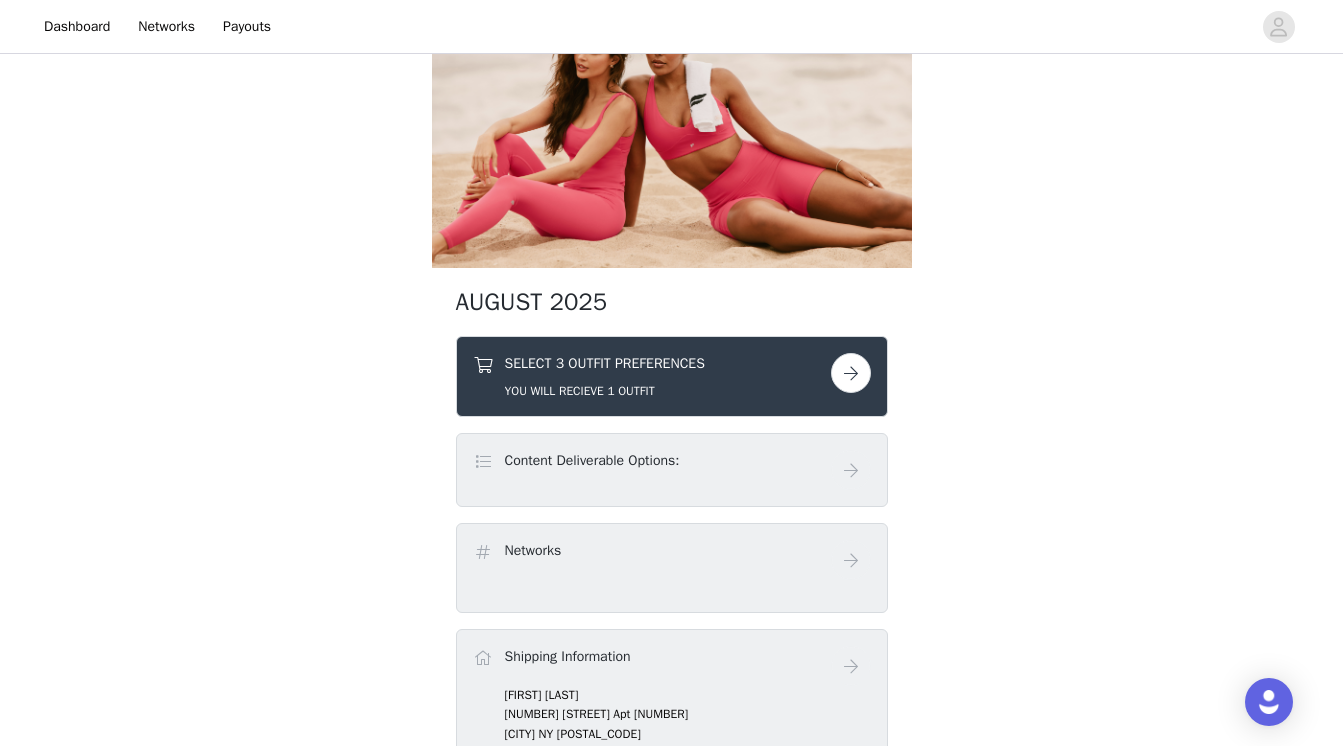click at bounding box center (851, 373) 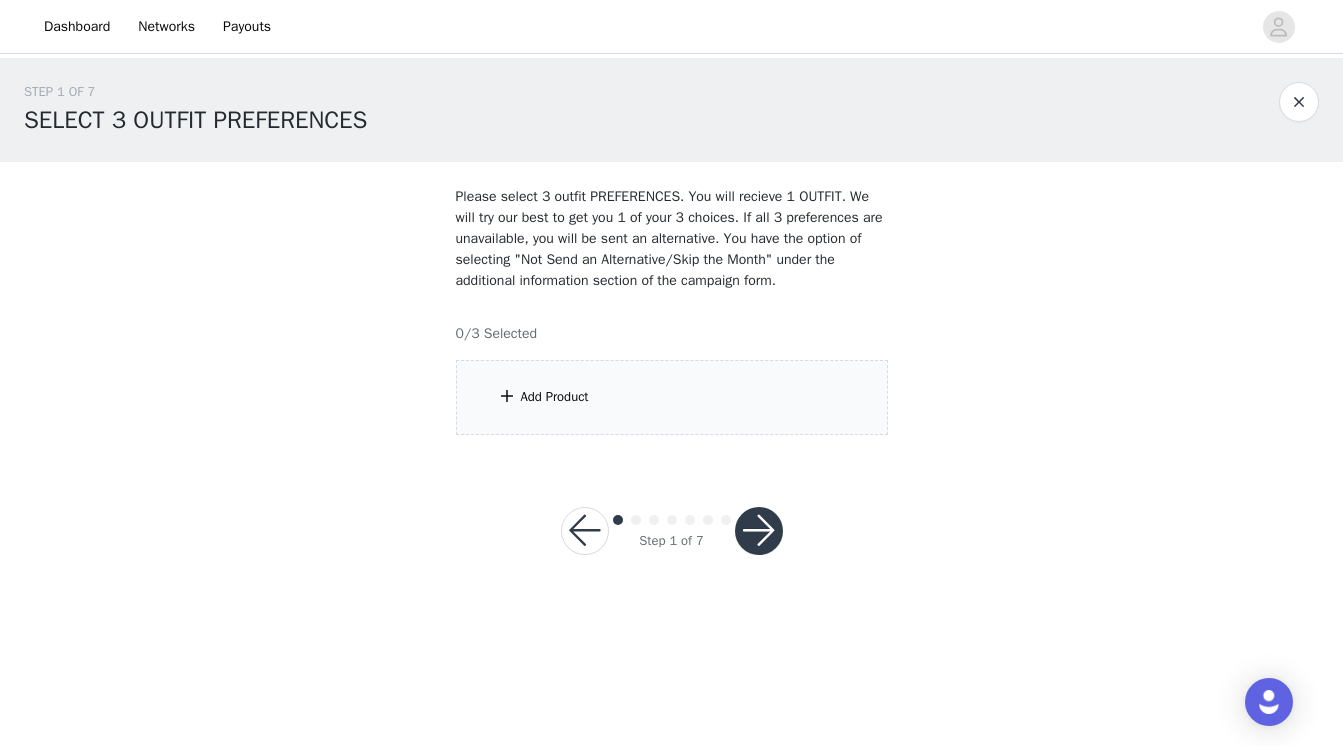 click on "Add Product" at bounding box center [555, 397] 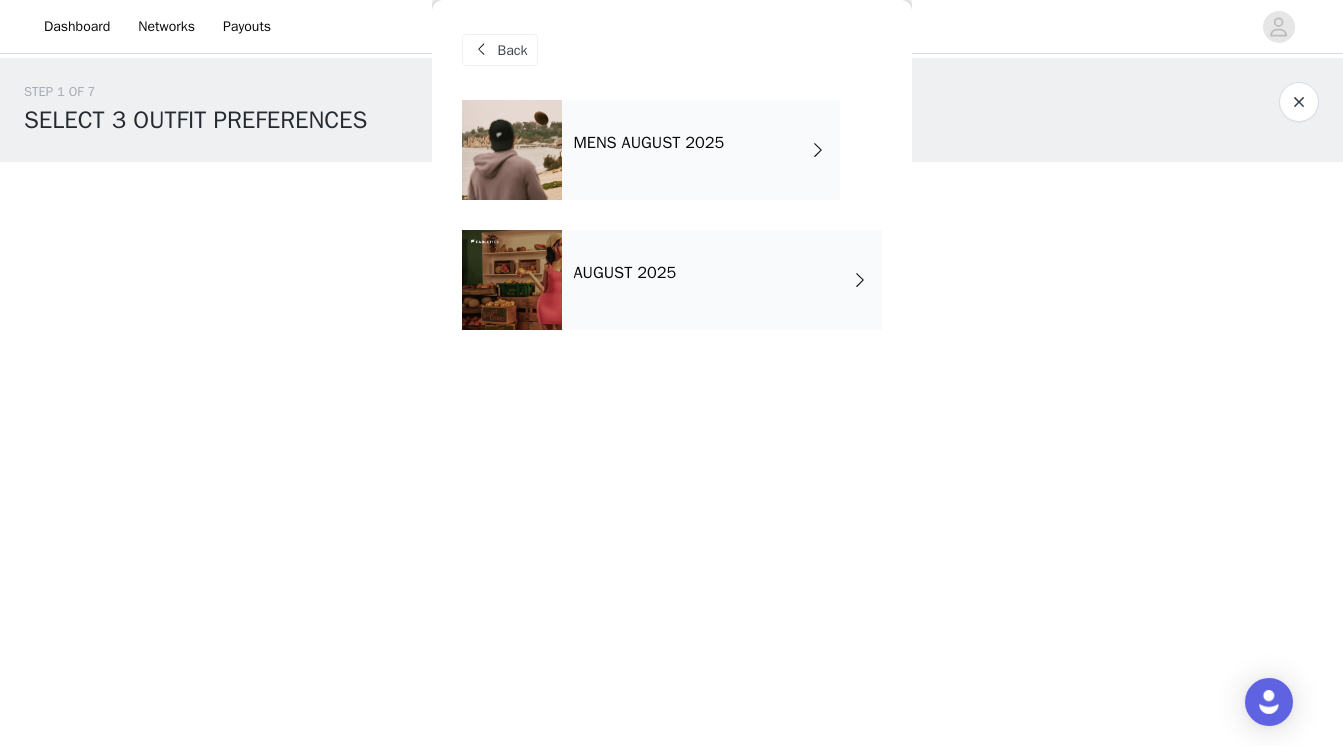 click on "AUGUST 2025" at bounding box center [625, 273] 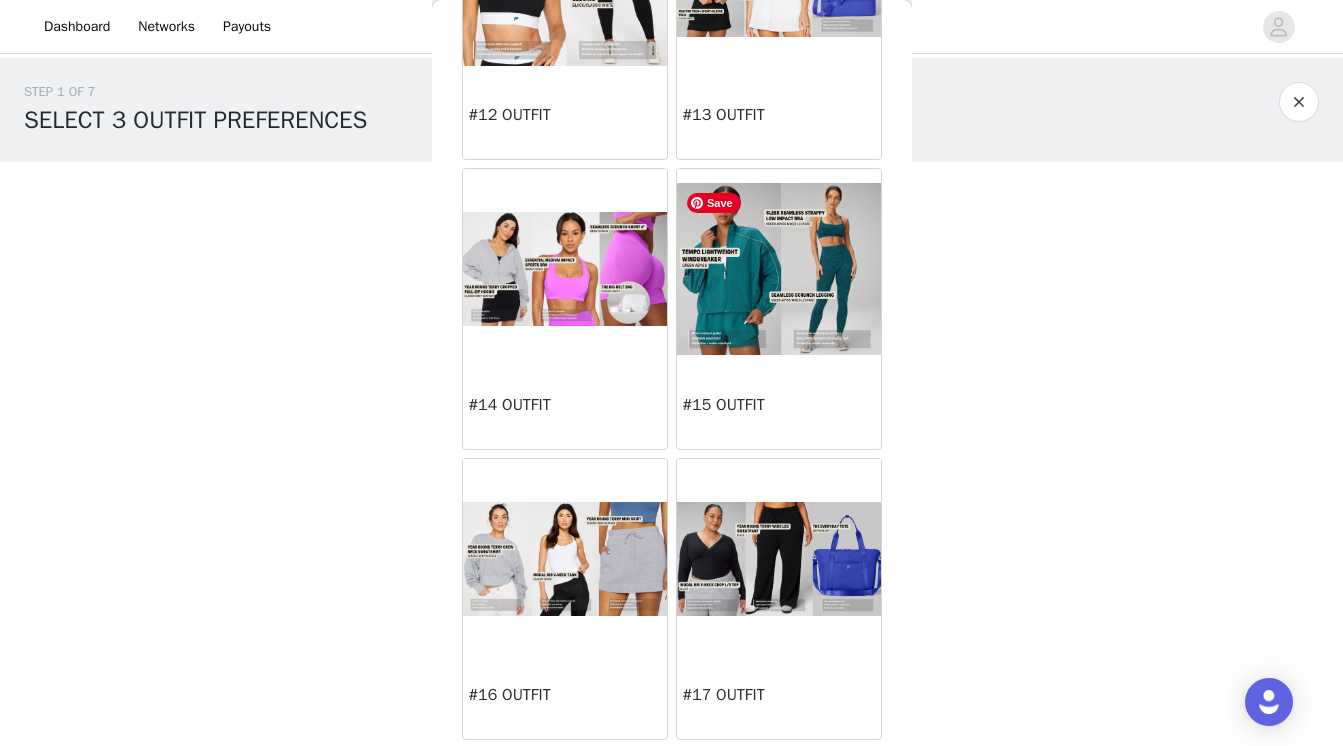 scroll, scrollTop: 1960, scrollLeft: 0, axis: vertical 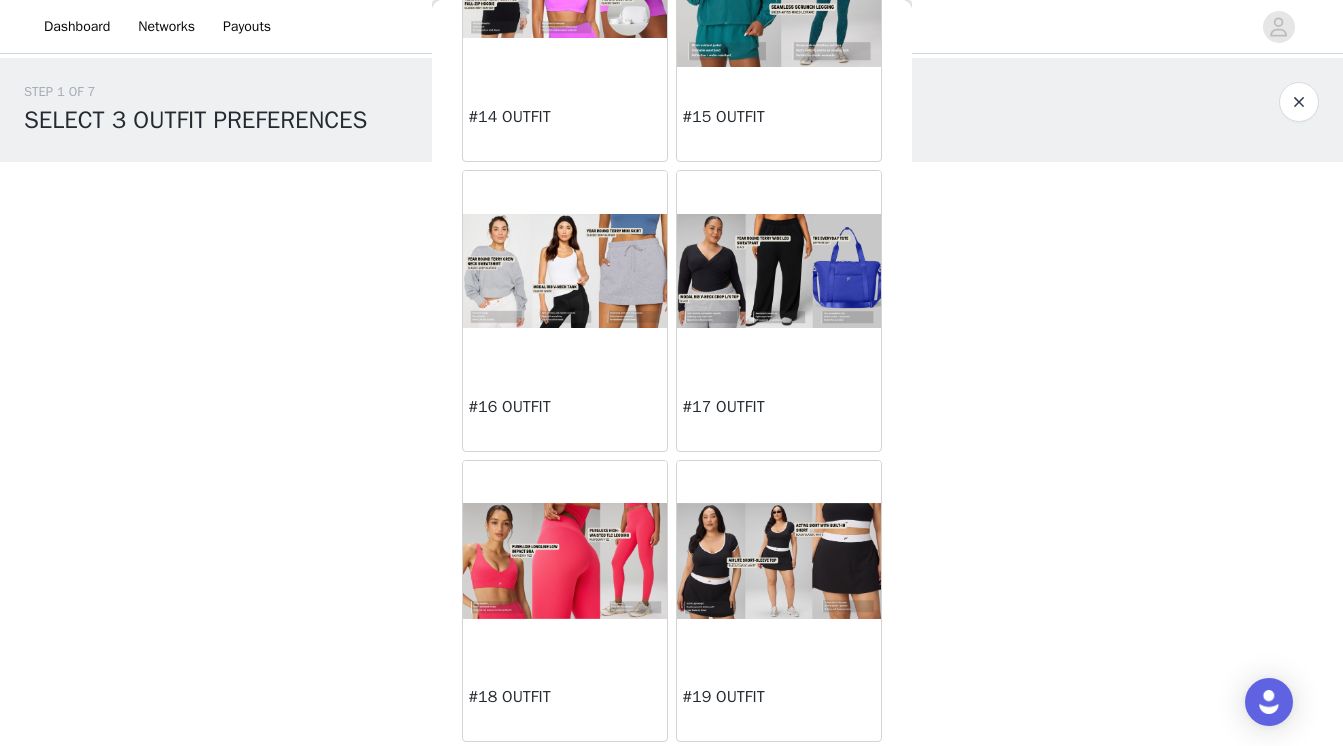 click at bounding box center (779, 560) 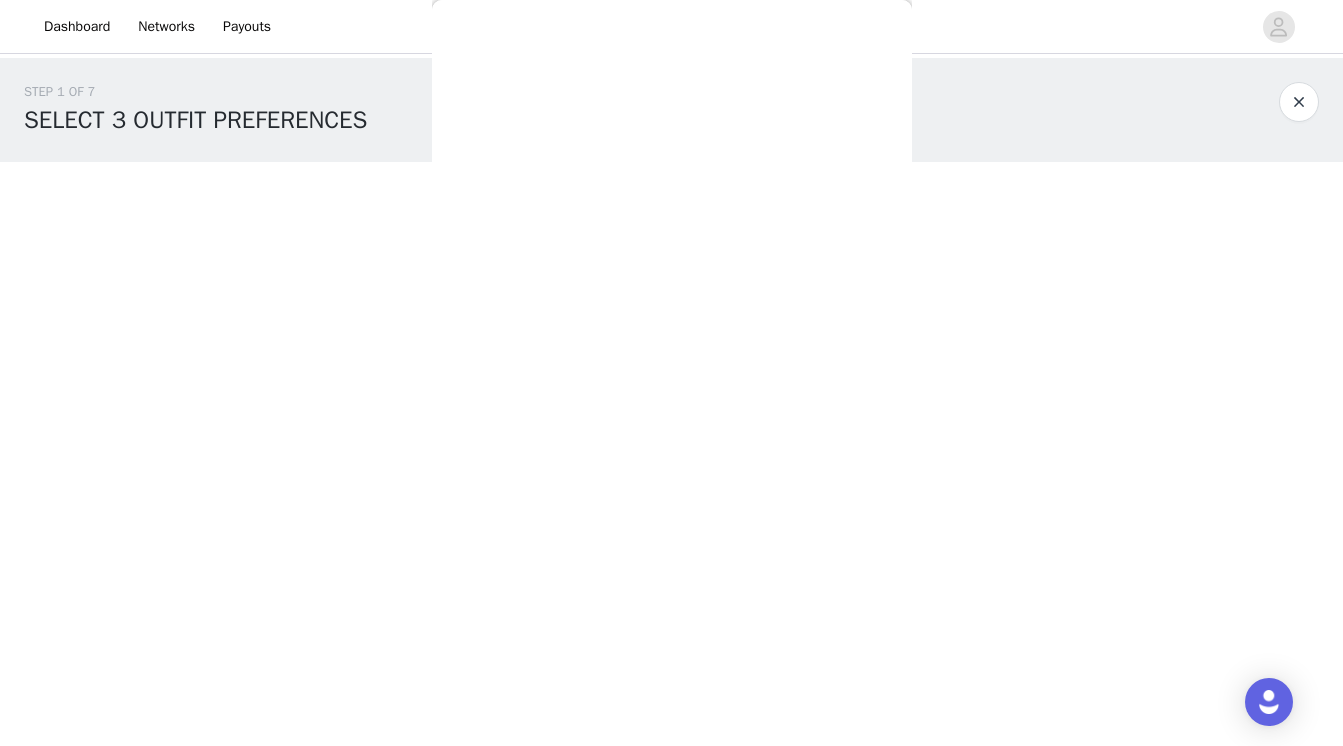scroll, scrollTop: 0, scrollLeft: 0, axis: both 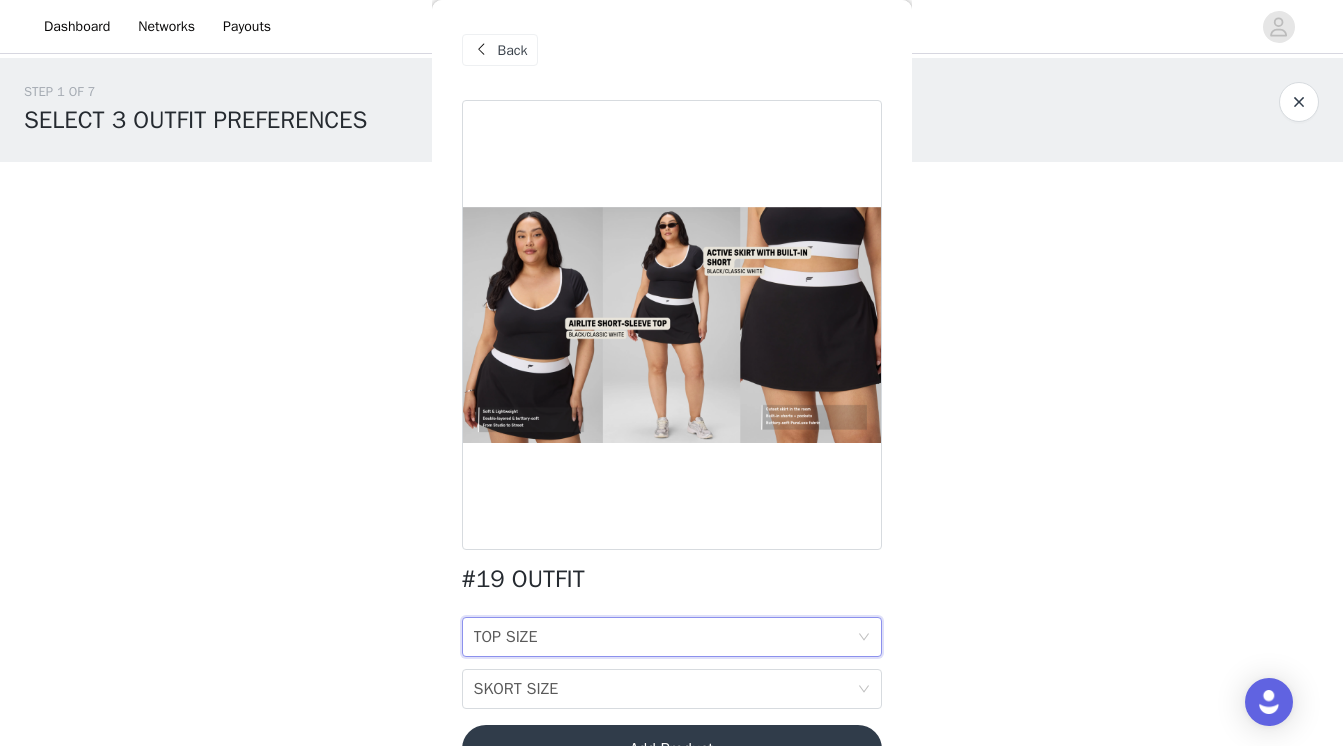 click 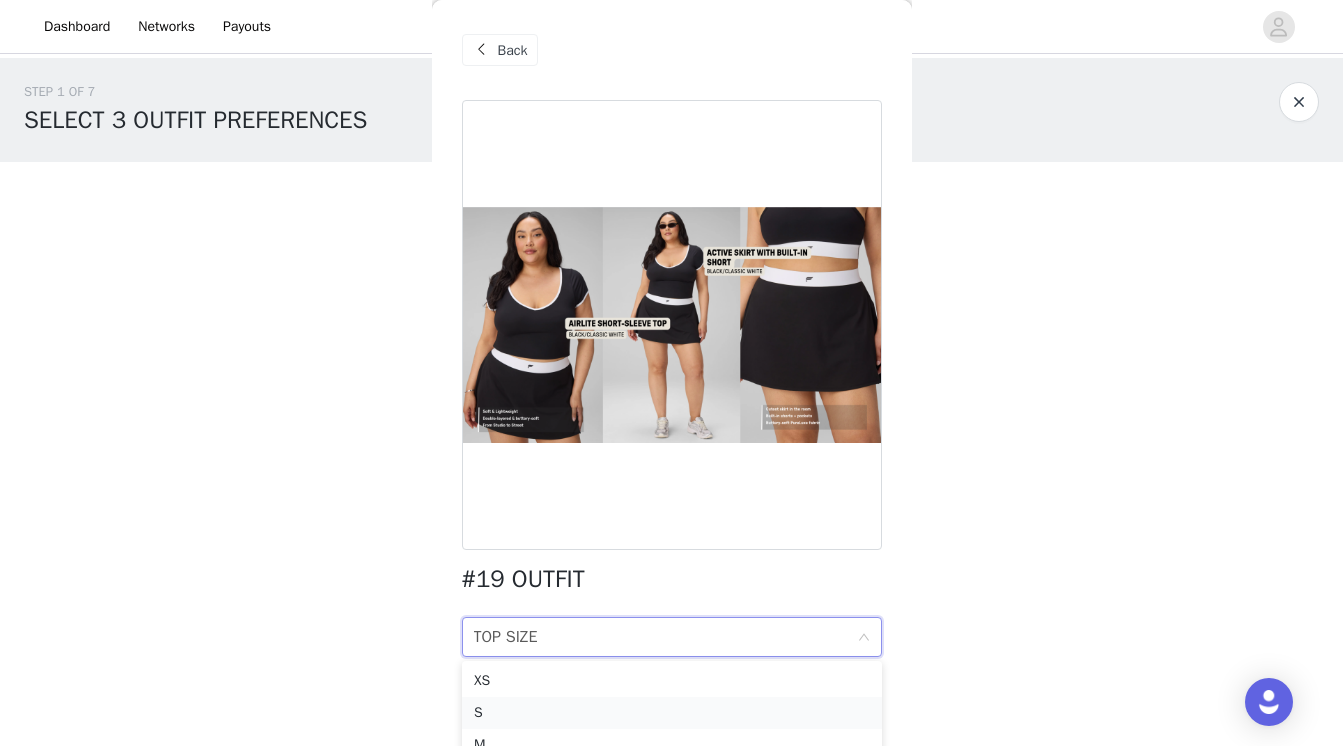 click on "S" at bounding box center (672, 713) 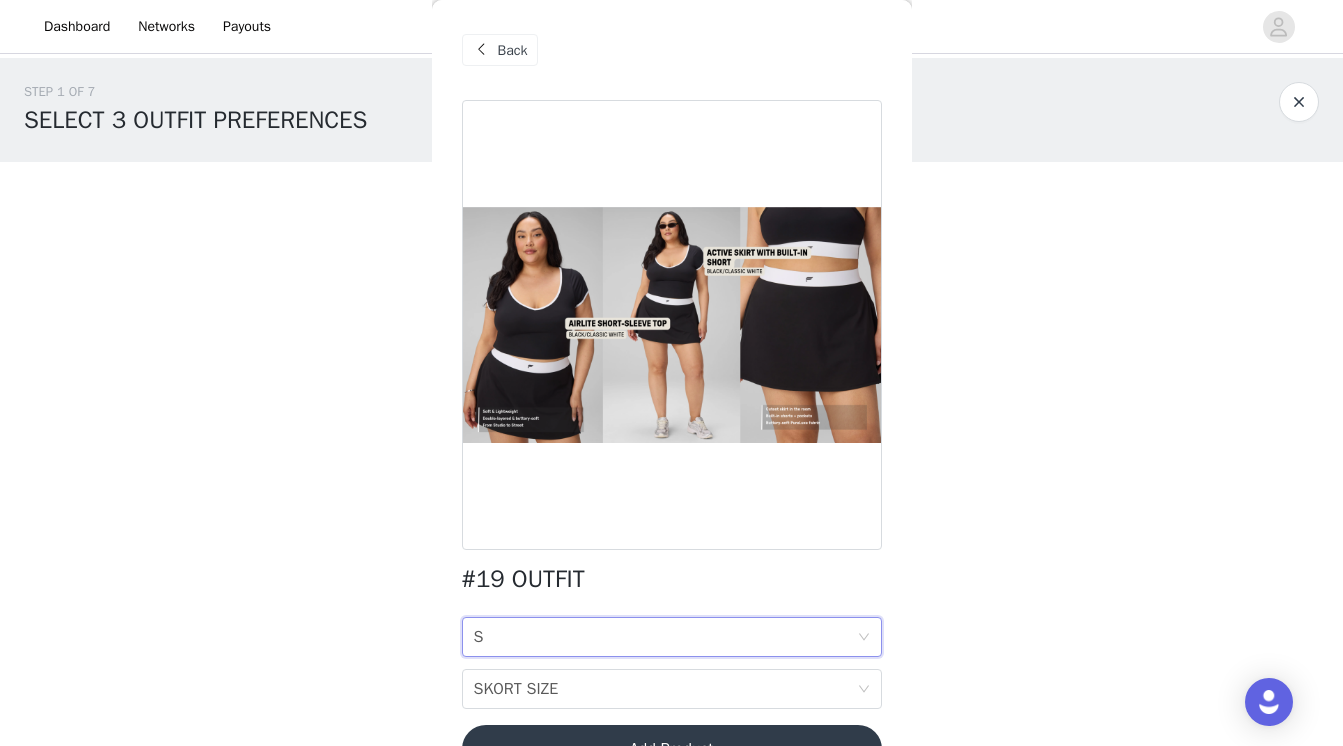 click on "STEP 1 OF 7
SELECT 3 OUTFIT PREFERENCES
Please select 3 outfit PREFERENCES. You will recieve 1 OUTFIT.  We will try our best to get you 1 of your 3 choices. If all 3 preferences are unavailable, you will be sent an alternative. You have the option of selecting "Not Send an Alternative/Skip the Month" under the additional information section of the campaign form.       0/3 Selected           Add Product       Back     #19 OUTFIT               TOP SIZE S SKORT SIZE SKORT SIZE     Add Product" at bounding box center [671, 258] 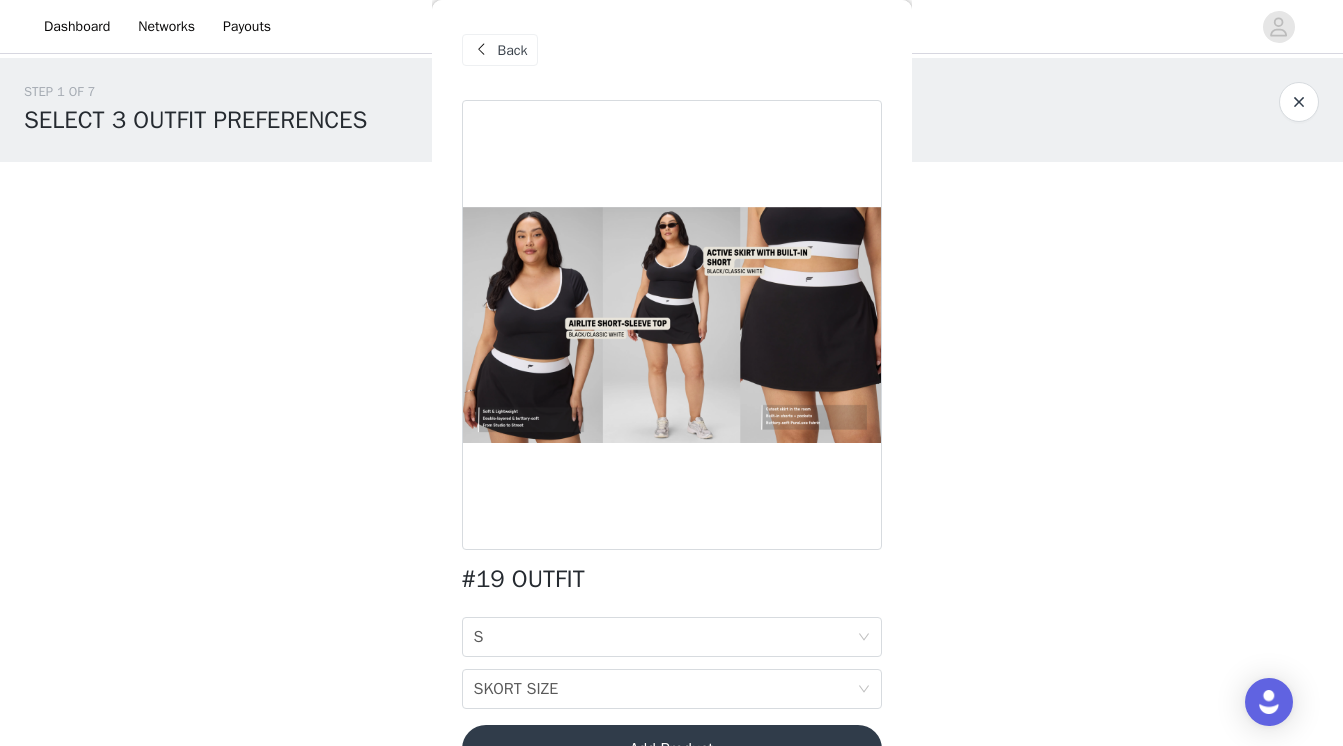 scroll, scrollTop: 51, scrollLeft: 0, axis: vertical 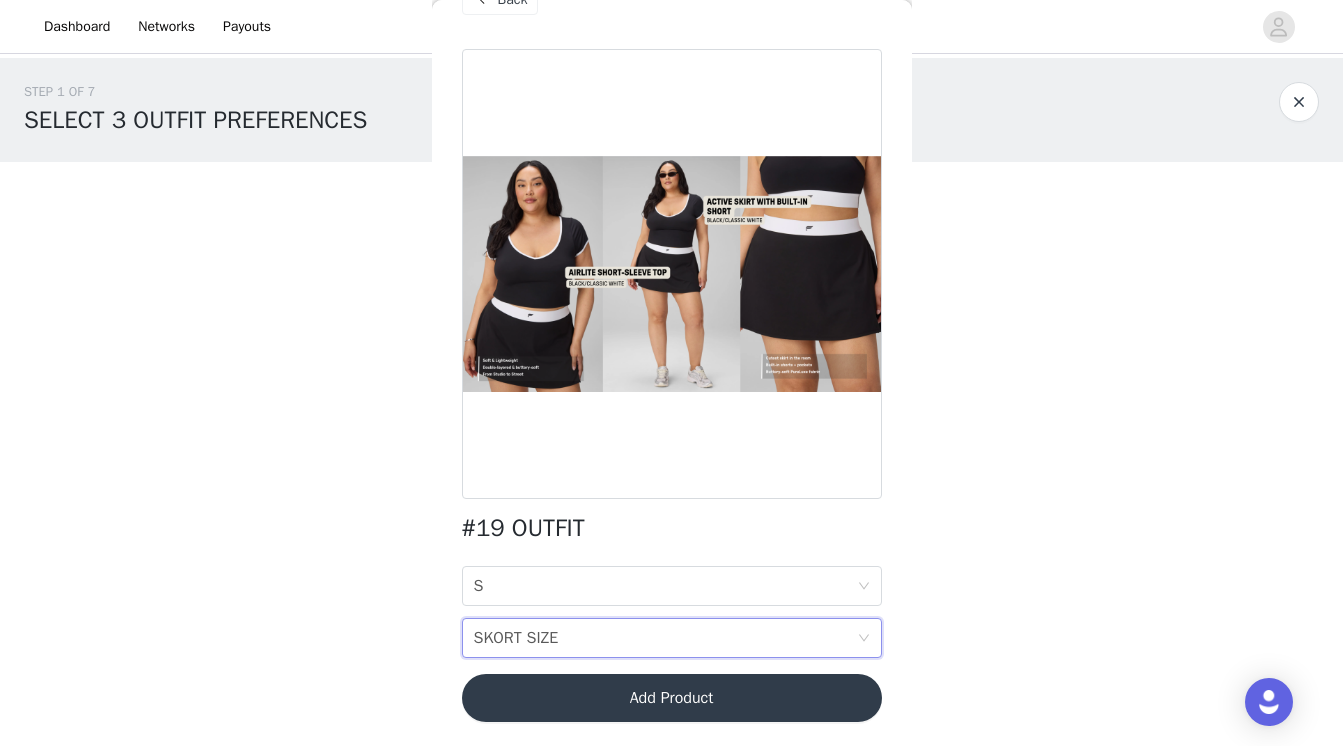 click 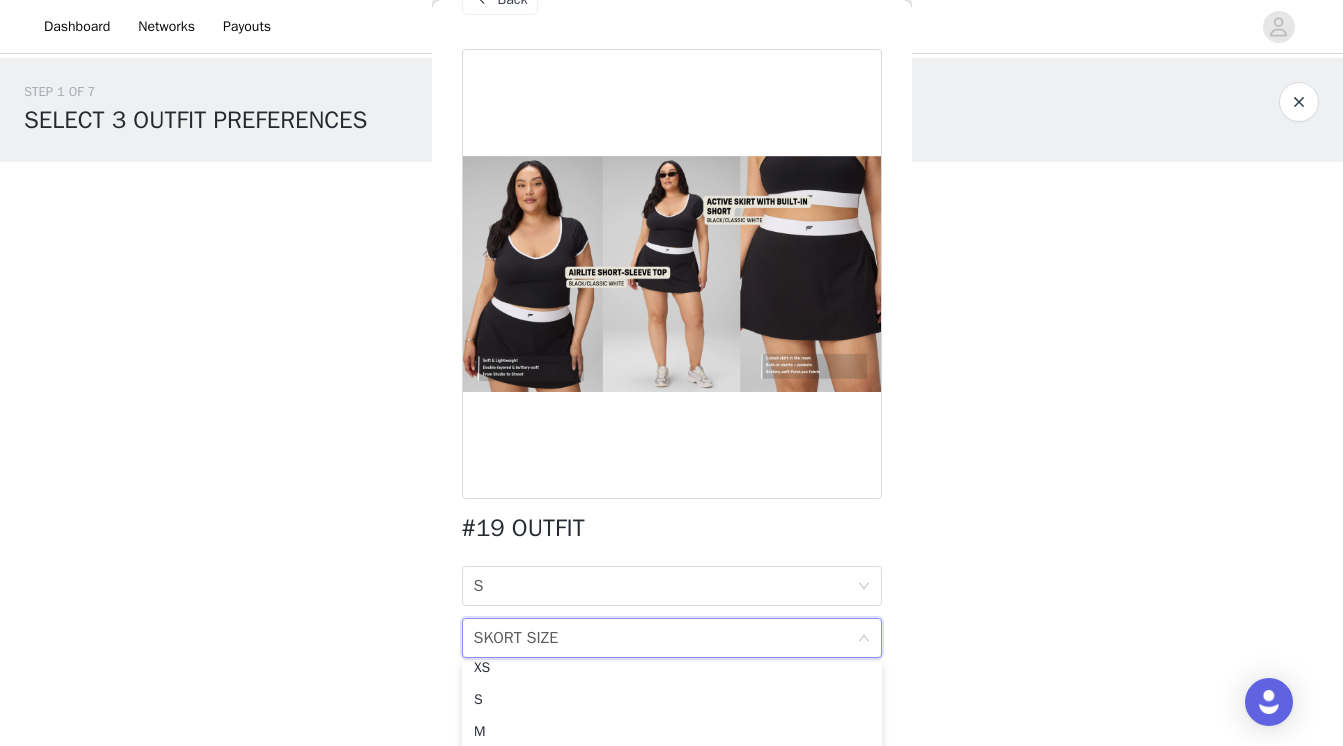 scroll, scrollTop: 4, scrollLeft: 0, axis: vertical 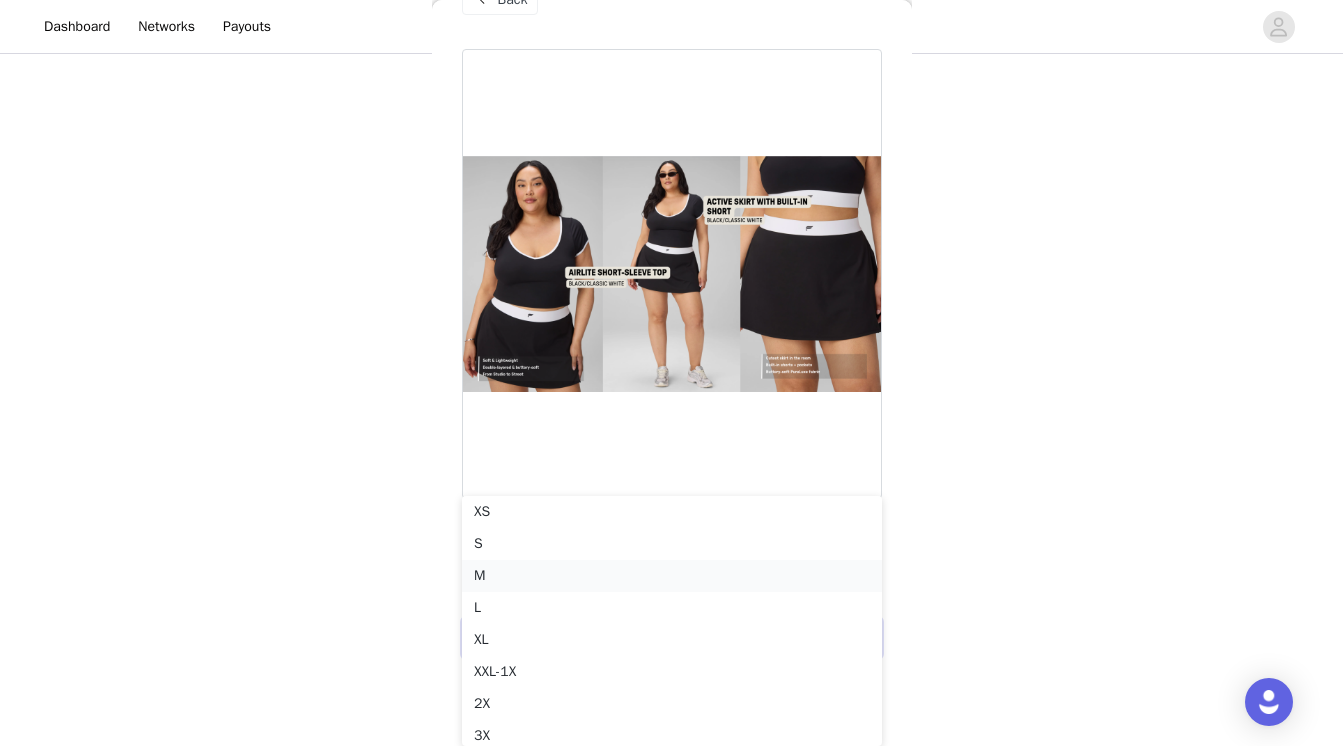 click on "M" at bounding box center (672, 576) 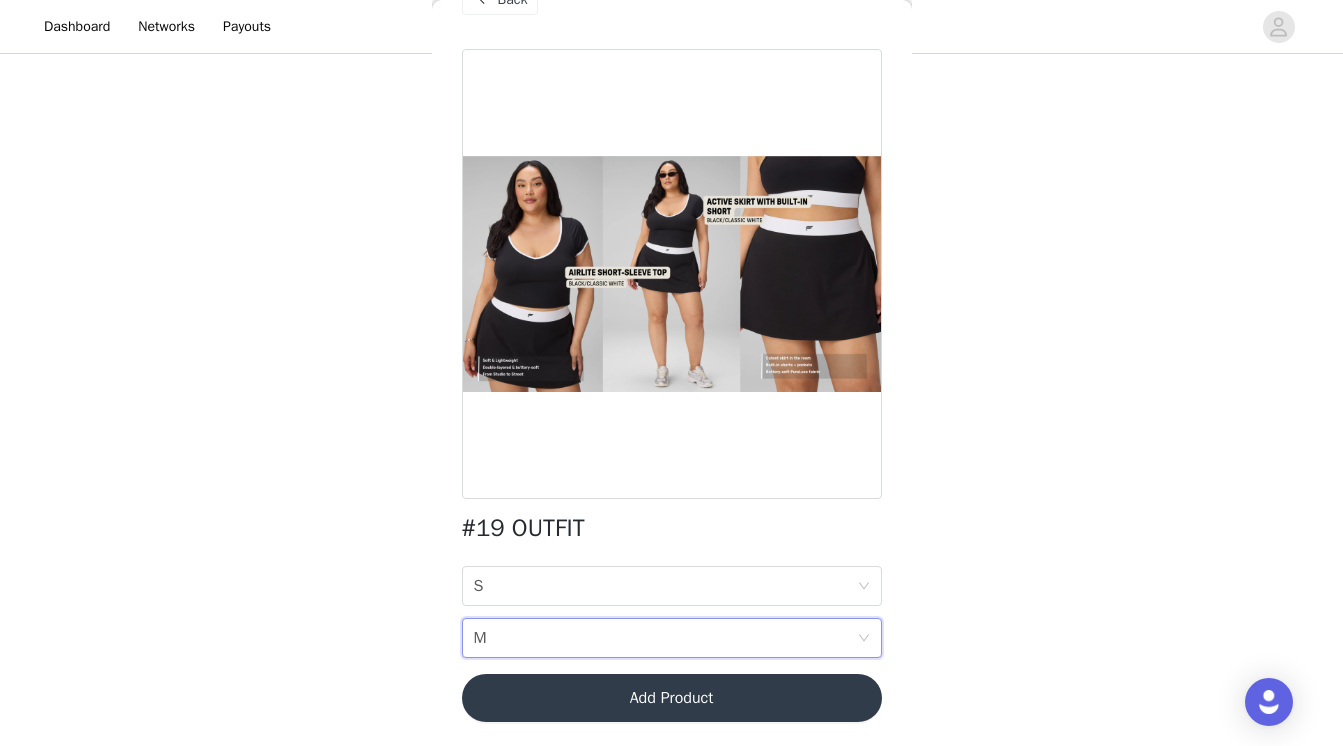 scroll, scrollTop: 0, scrollLeft: 0, axis: both 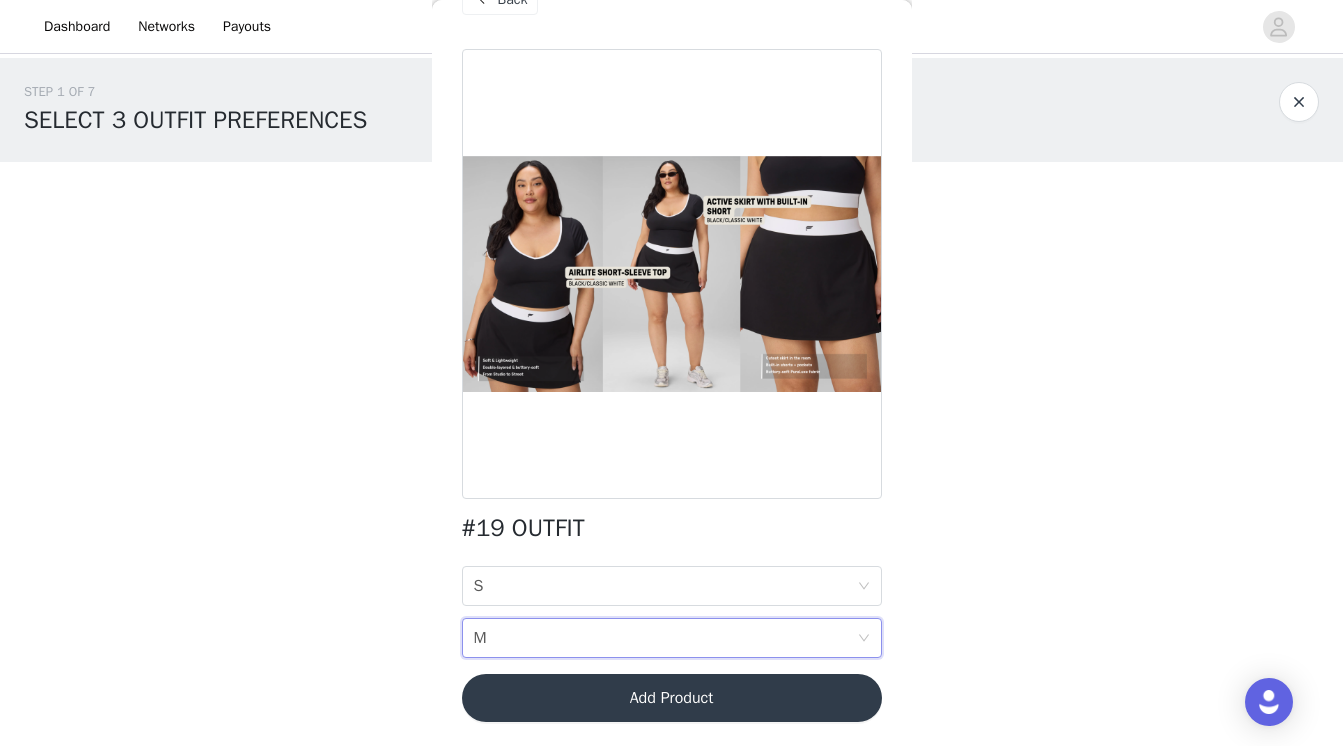 click on "Add Product" at bounding box center [672, 698] 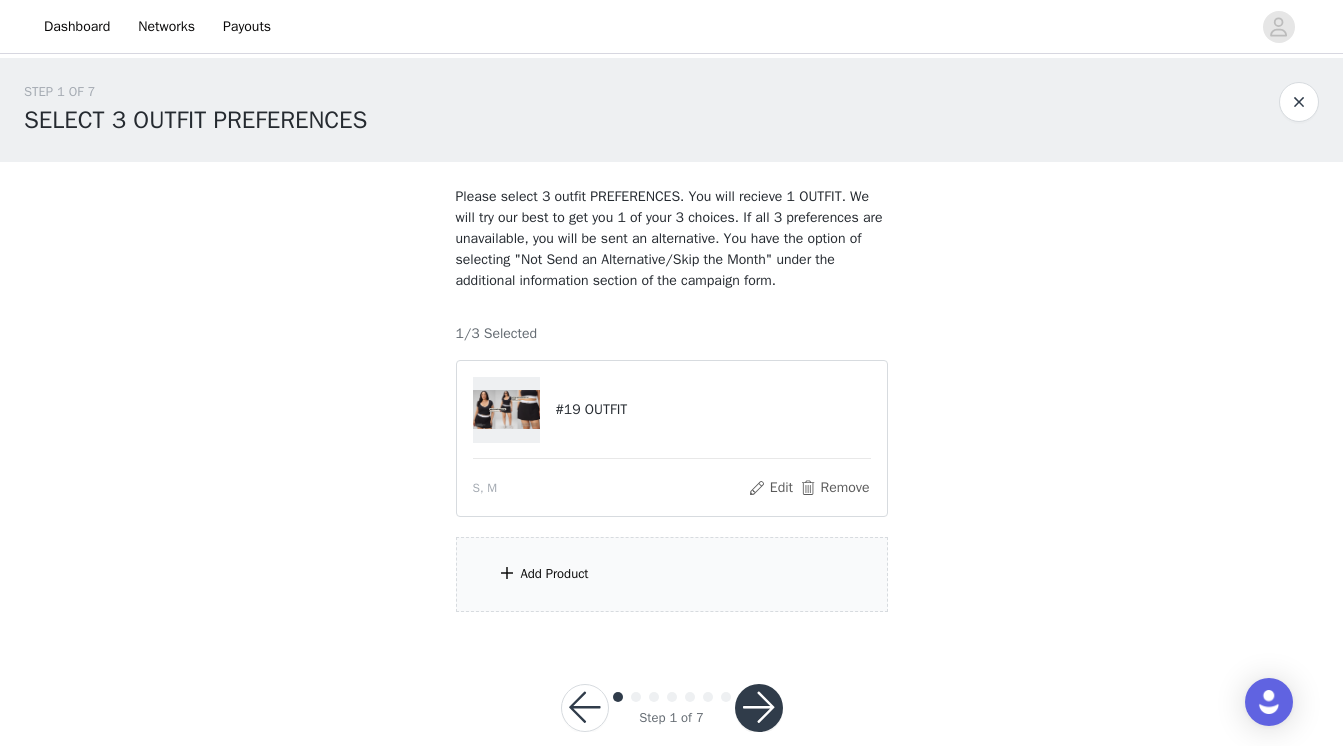 click on "Add Product" at bounding box center (555, 574) 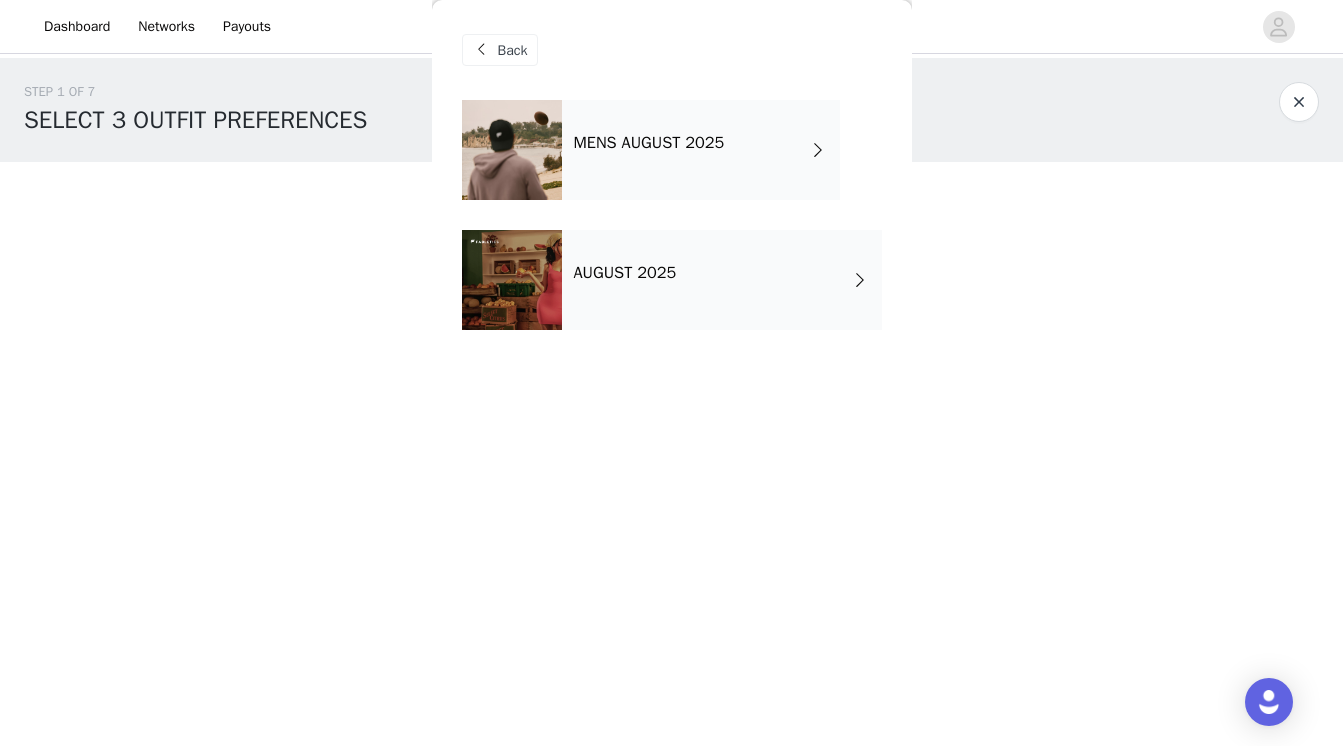 click on "AUGUST 2025" at bounding box center [625, 273] 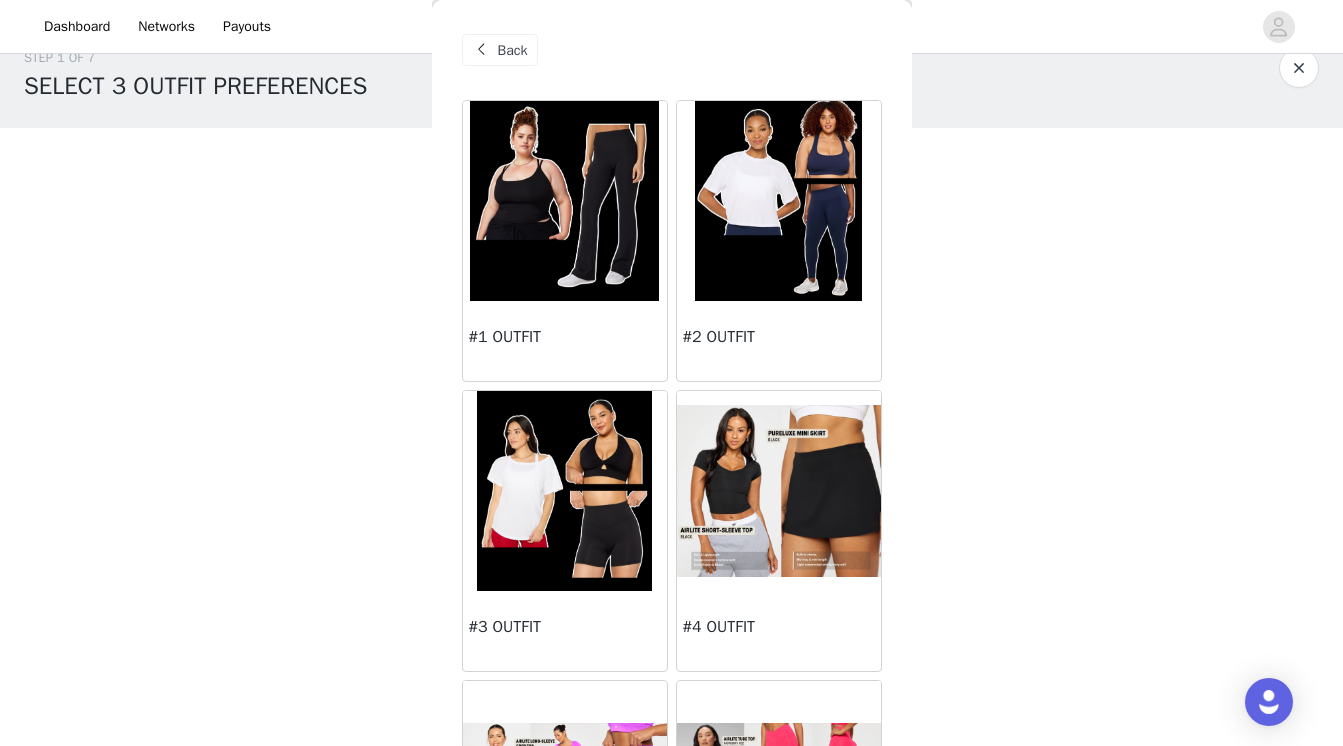 scroll, scrollTop: 54, scrollLeft: 0, axis: vertical 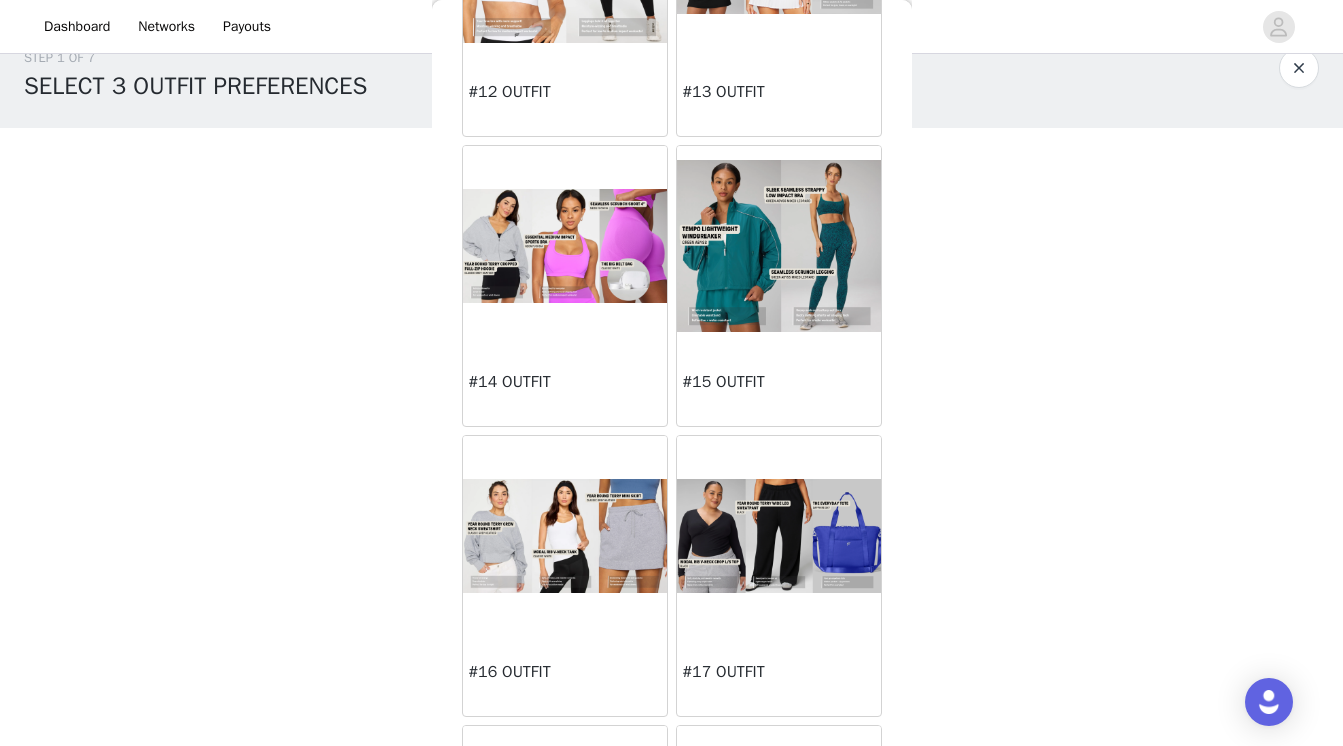 click at bounding box center [565, 246] 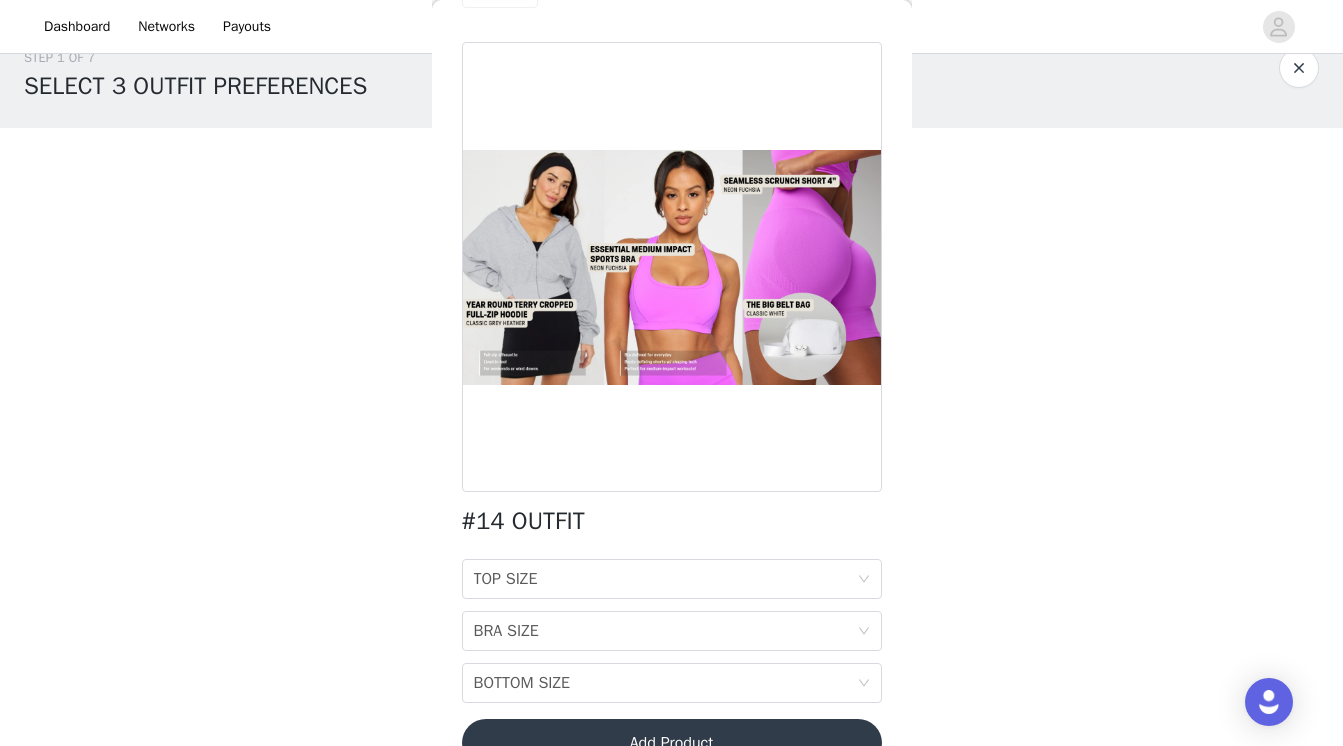 scroll, scrollTop: 103, scrollLeft: 0, axis: vertical 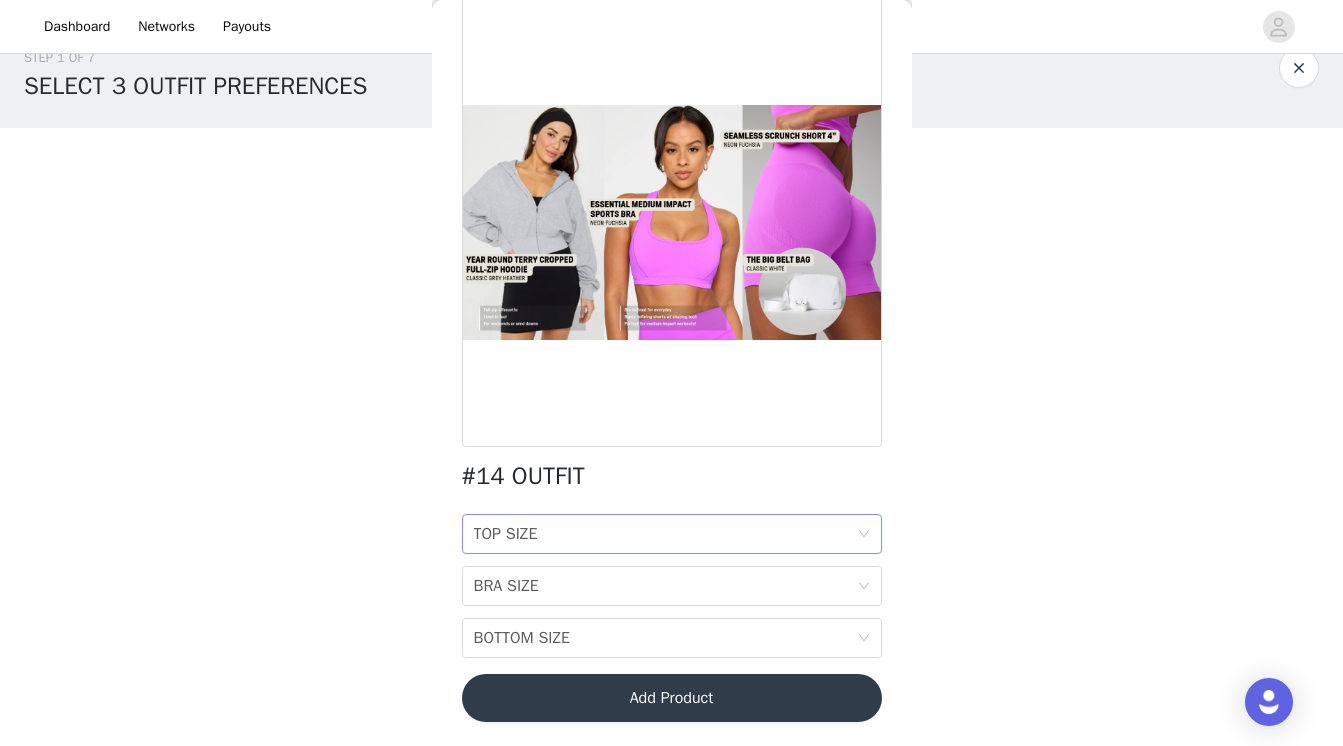 click 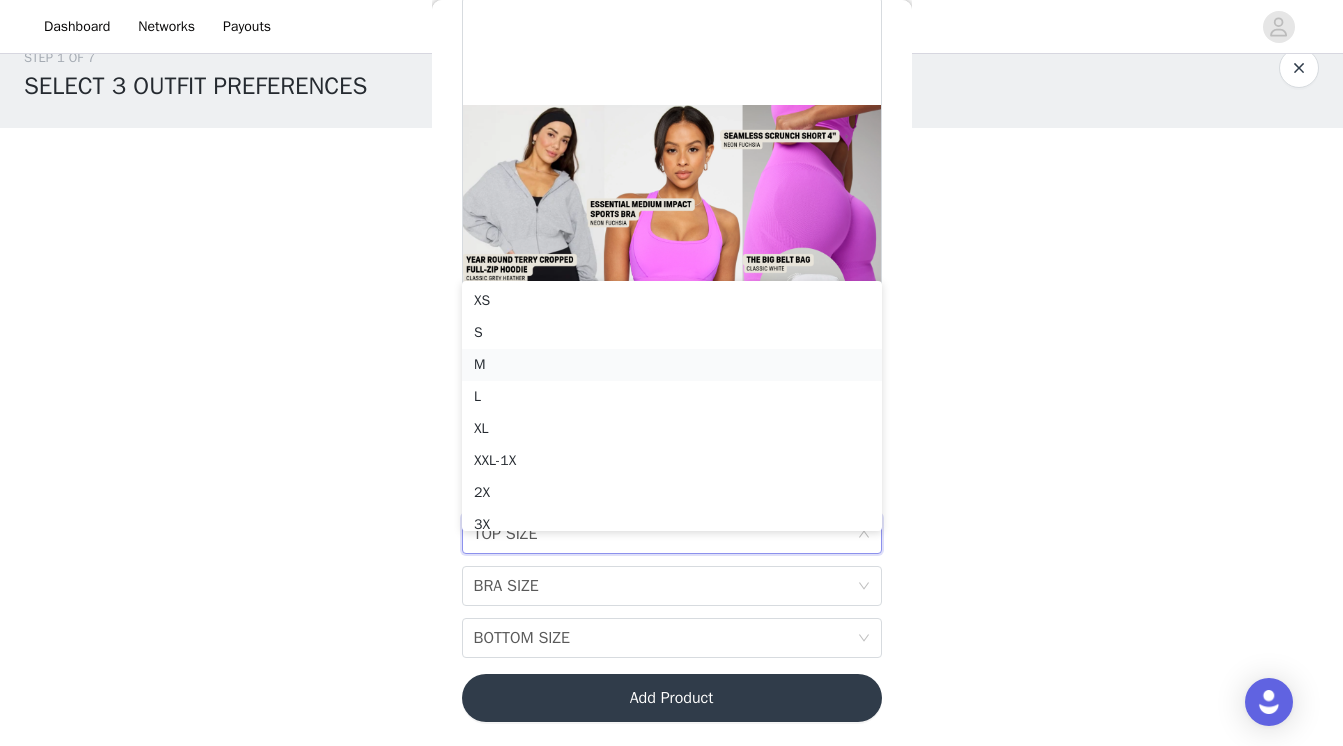 click on "M" at bounding box center (672, 365) 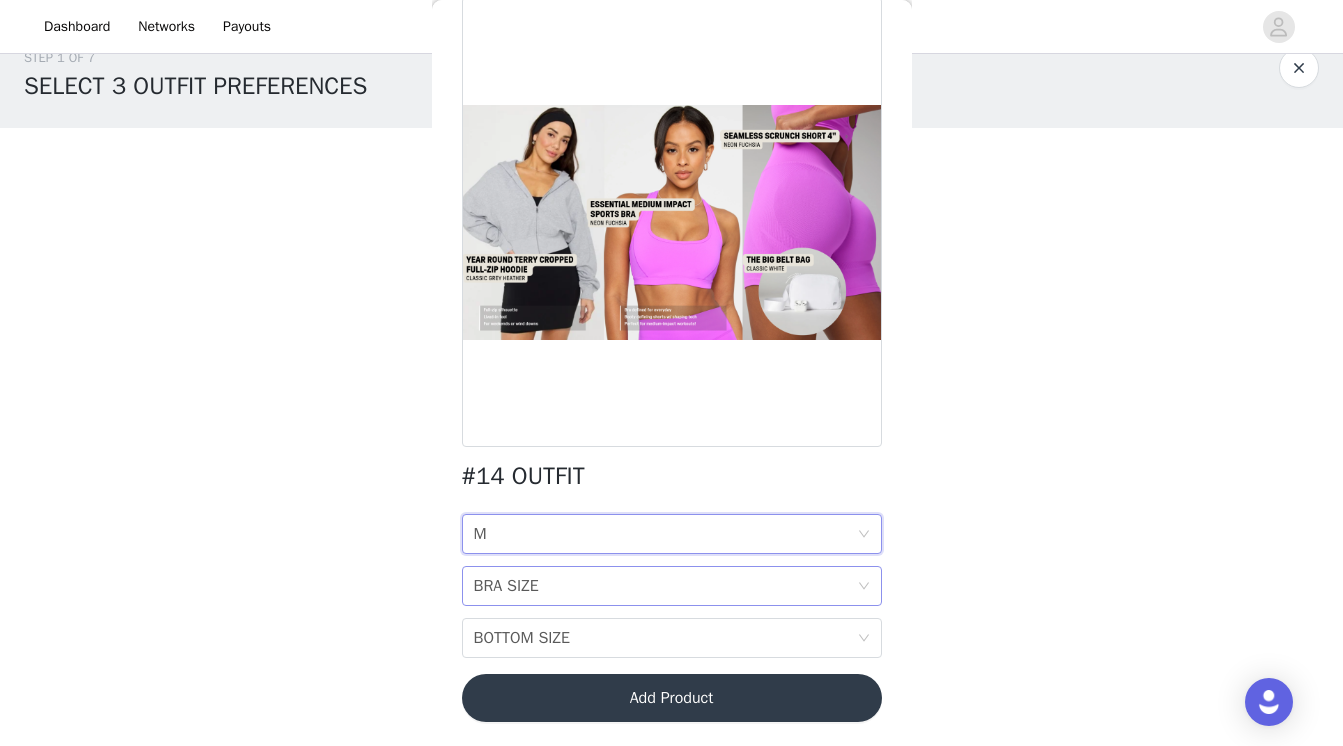 click on "BRA SIZE BRA SIZE" at bounding box center (665, 586) 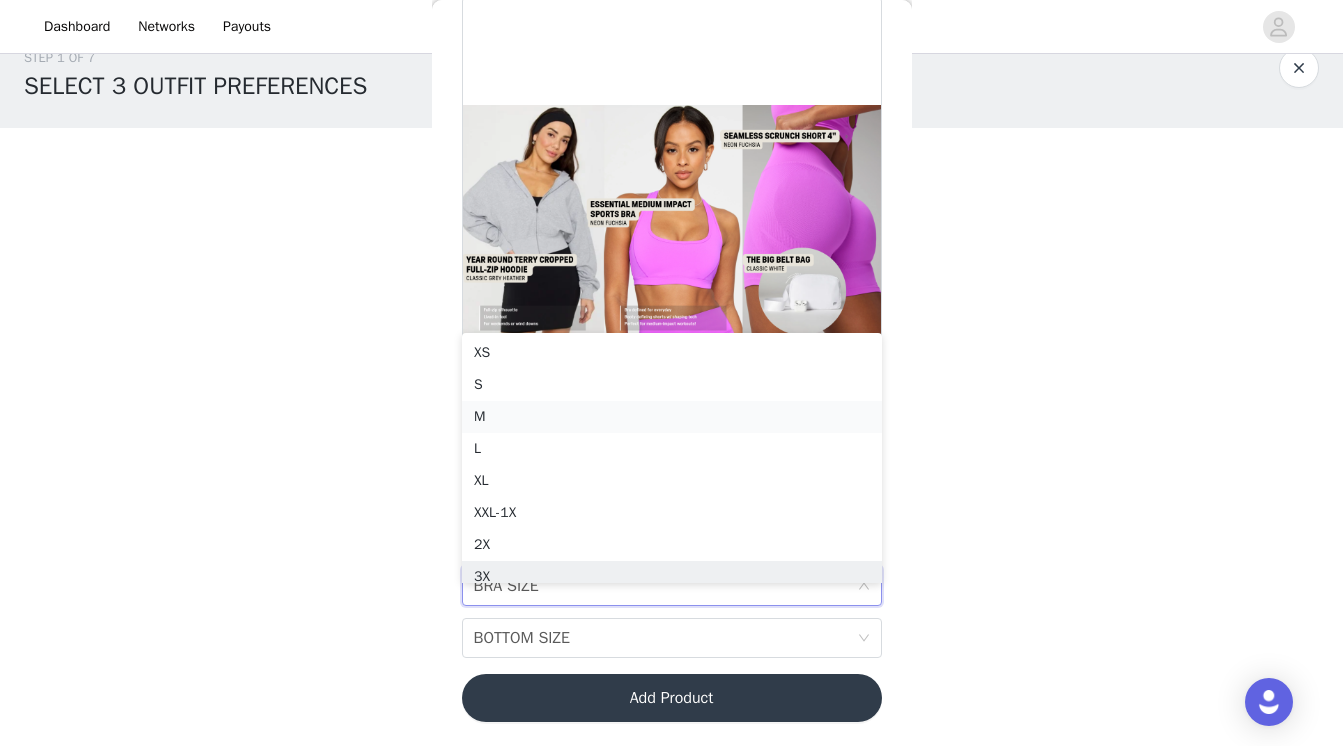scroll, scrollTop: 10, scrollLeft: 0, axis: vertical 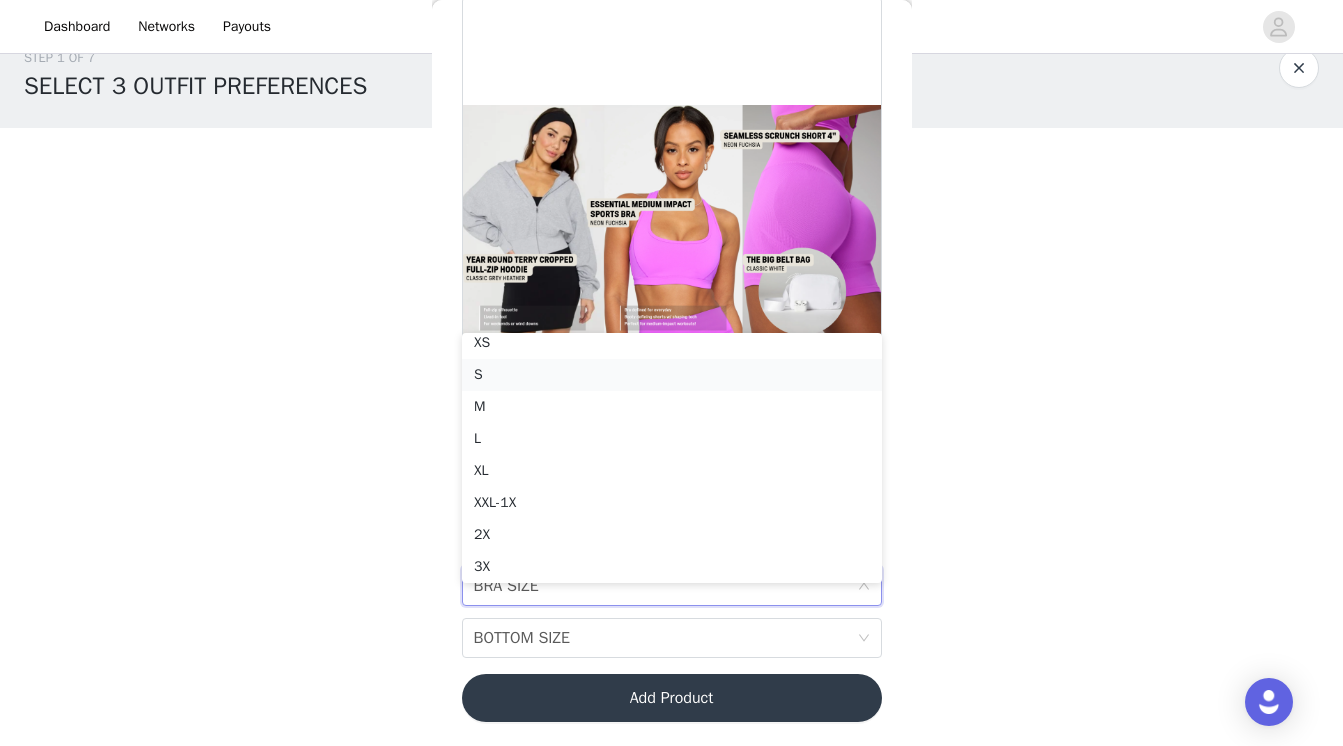 click on "S" at bounding box center (672, 375) 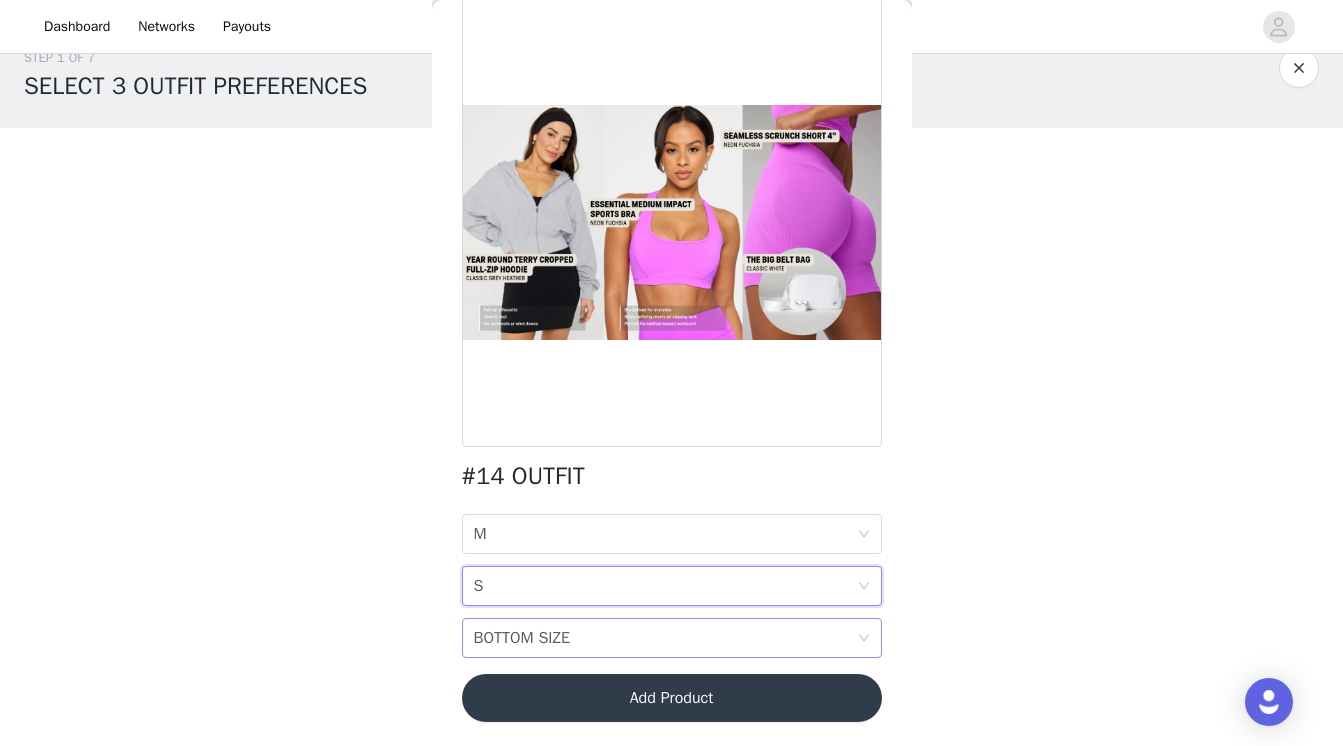click on "BOTTOM SIZE BOTTOM SIZE" at bounding box center (665, 638) 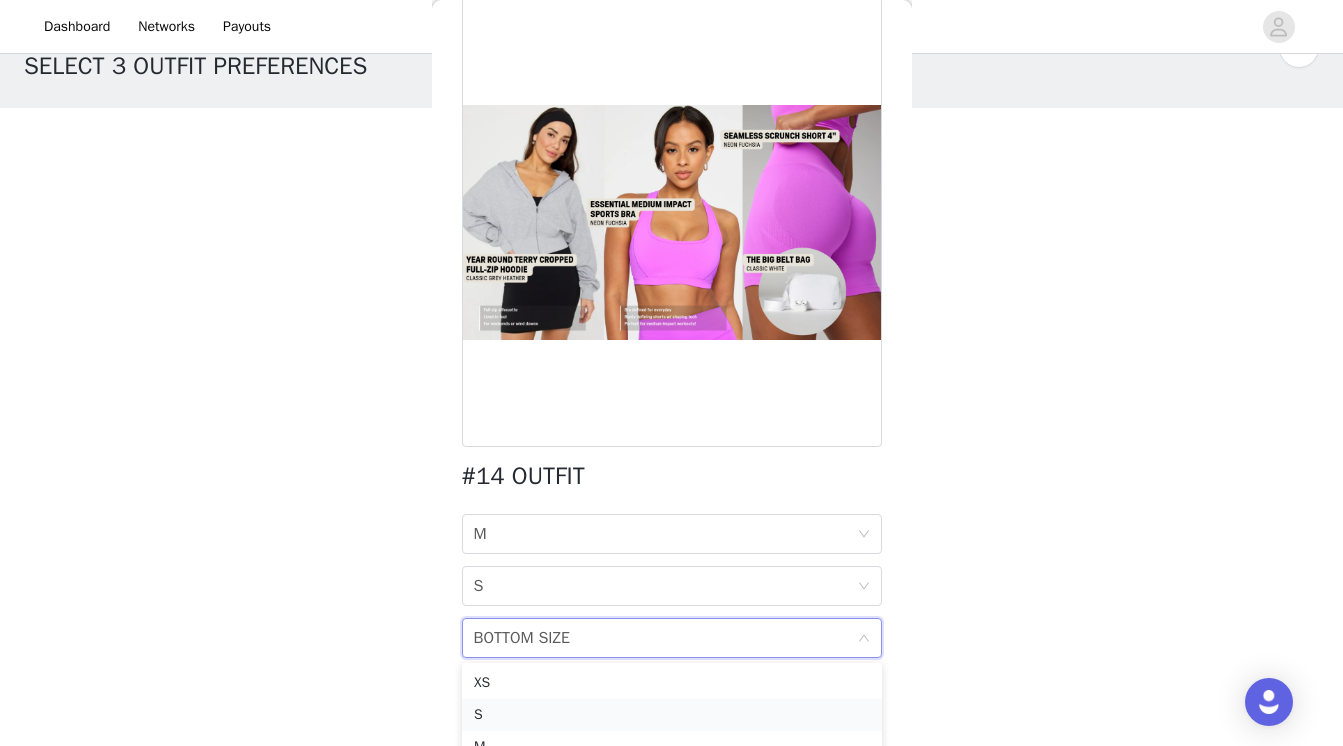 click on "S" at bounding box center (672, 715) 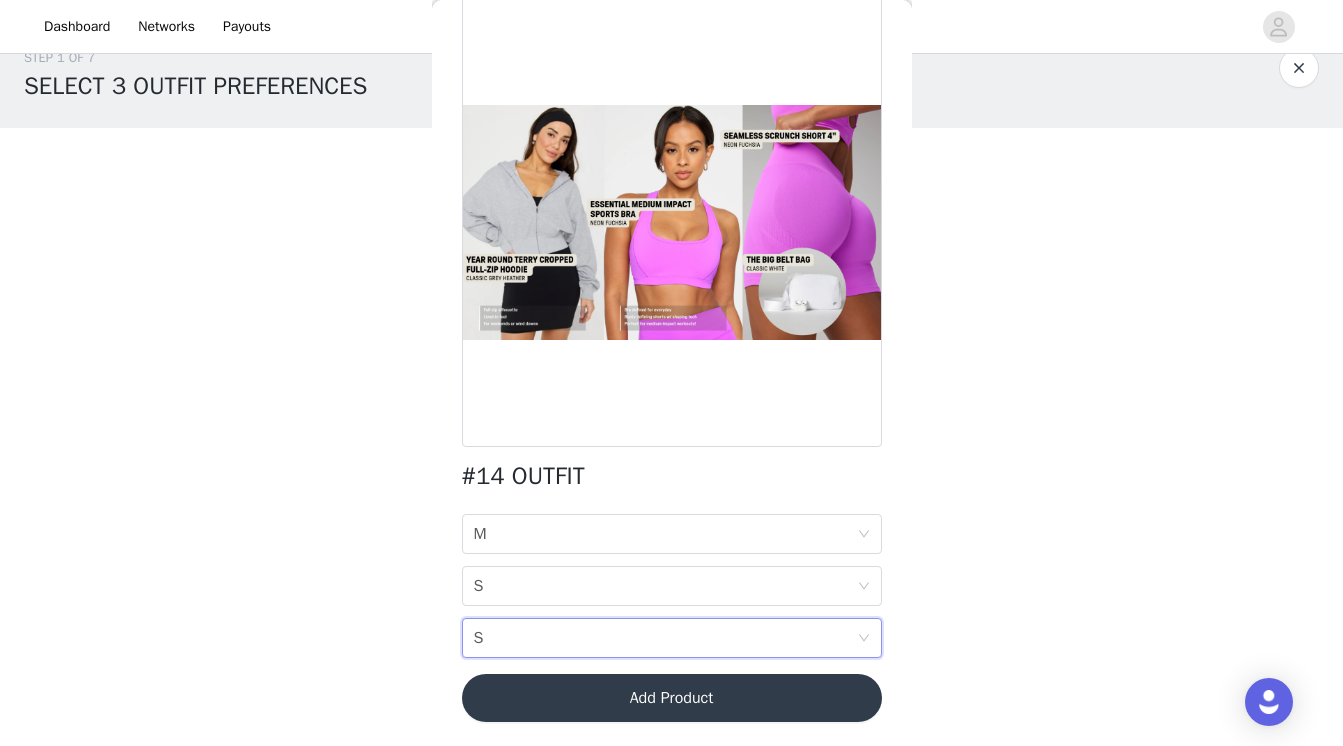 click on "Add Product" at bounding box center (672, 698) 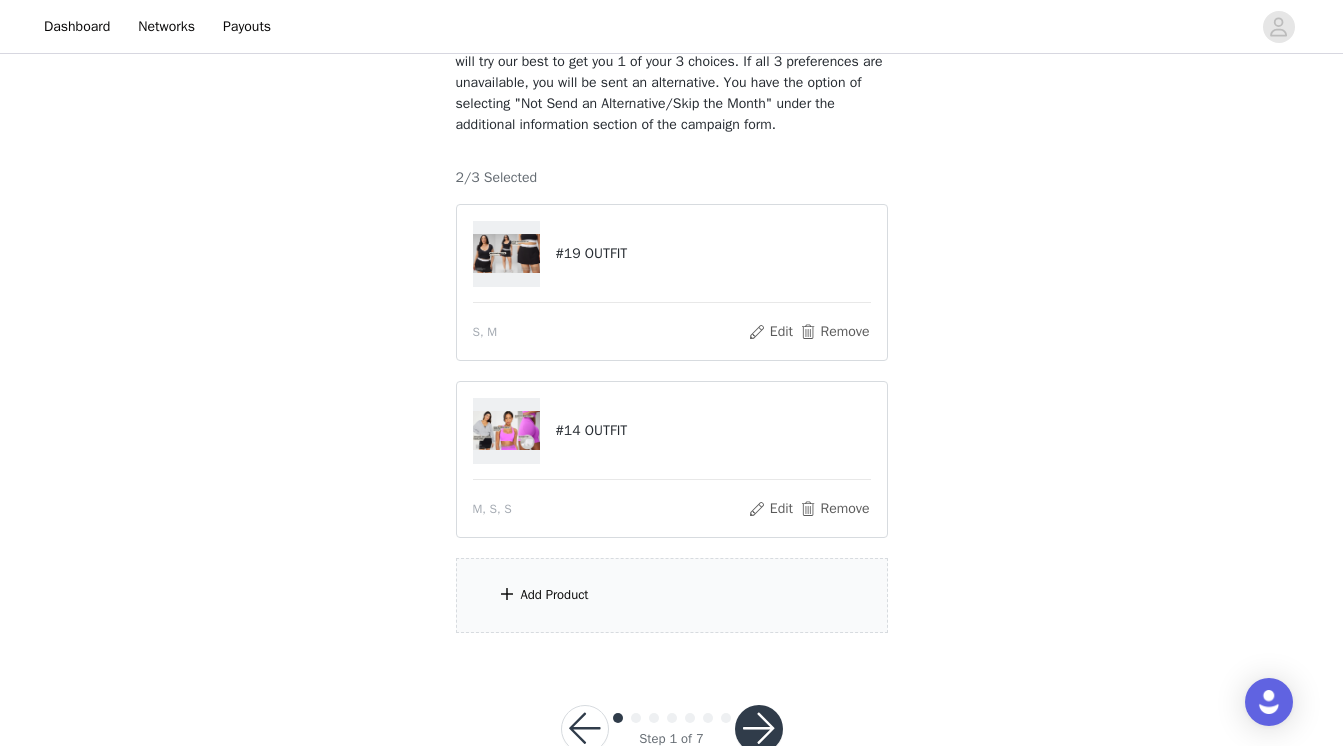 scroll, scrollTop: 210, scrollLeft: 0, axis: vertical 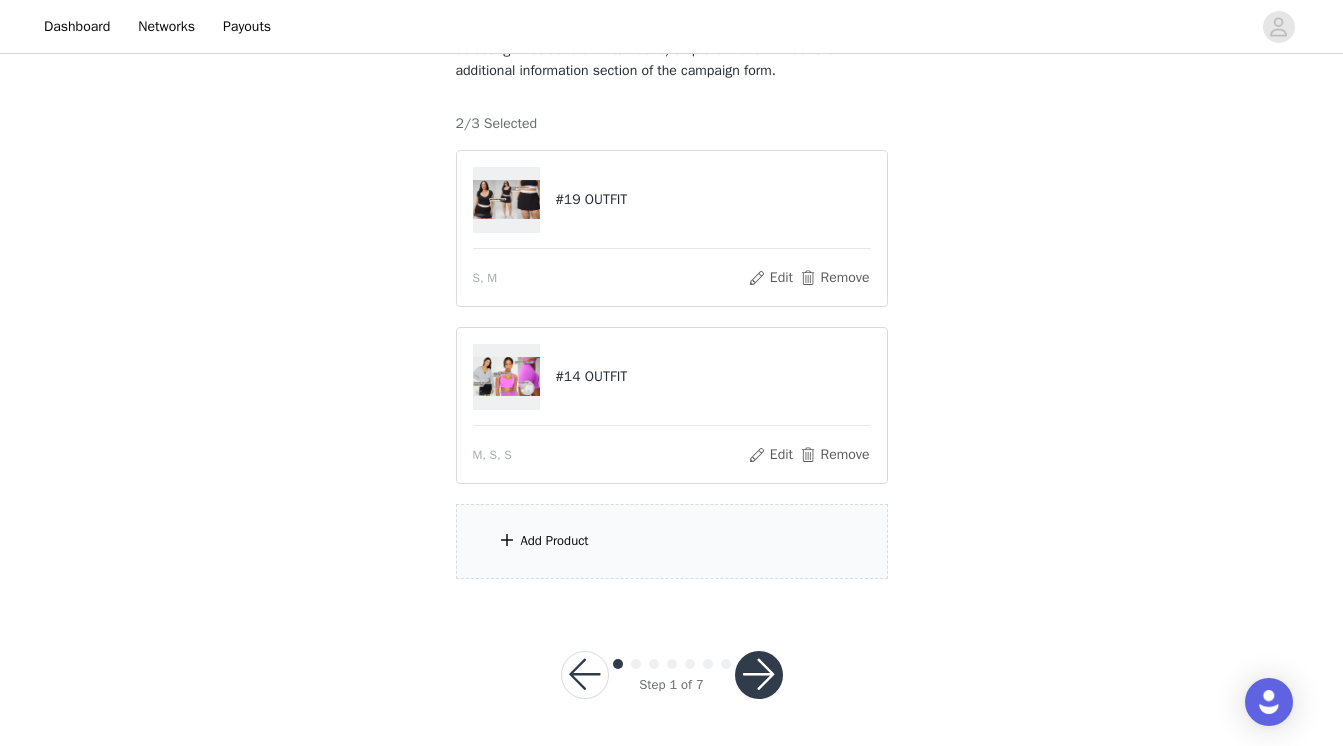 click on "Add Product" at bounding box center [672, 541] 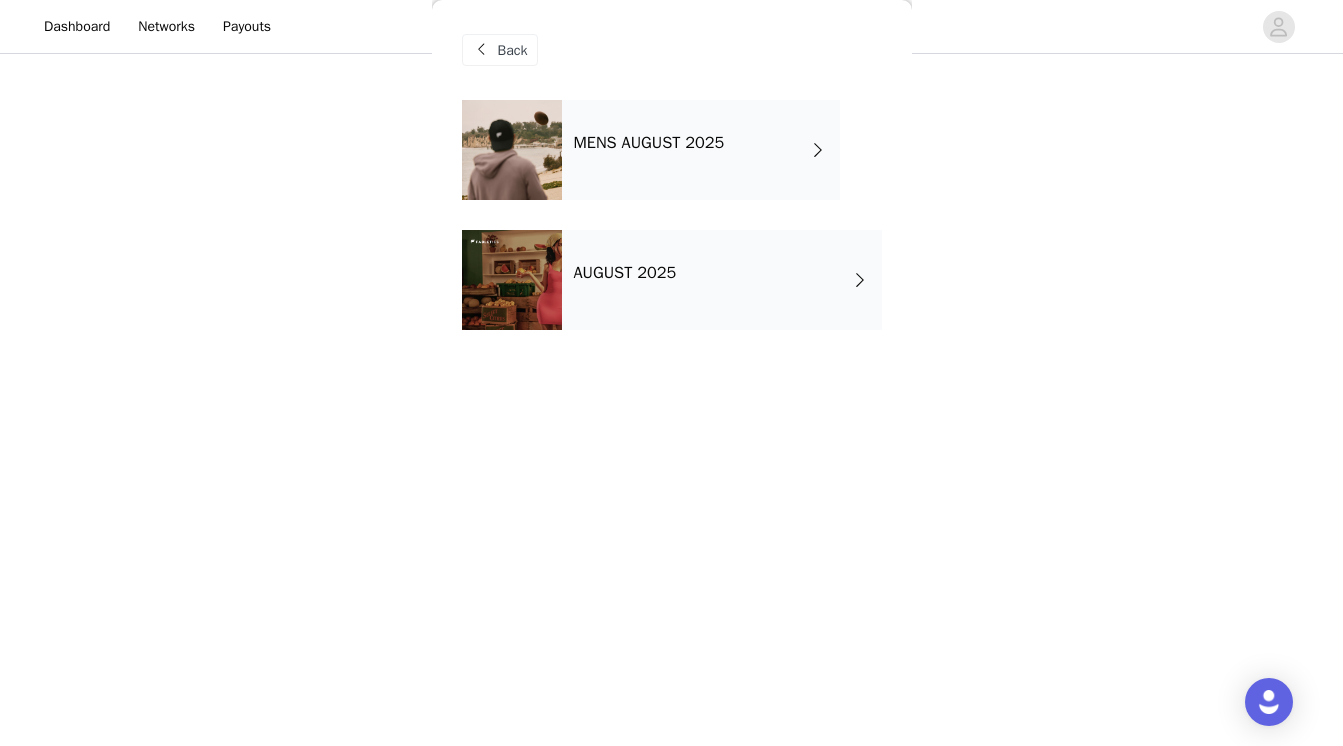 click on "AUGUST 2025" at bounding box center (625, 273) 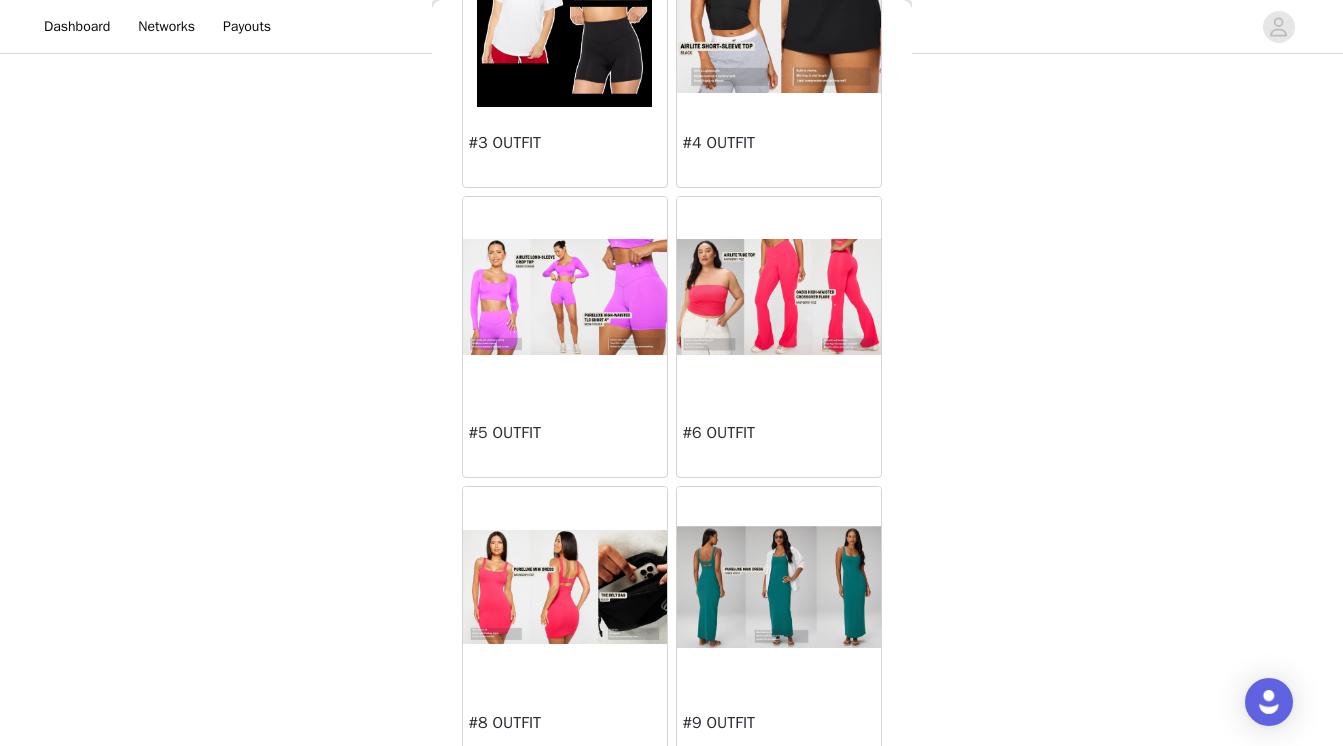 scroll, scrollTop: 507, scrollLeft: 0, axis: vertical 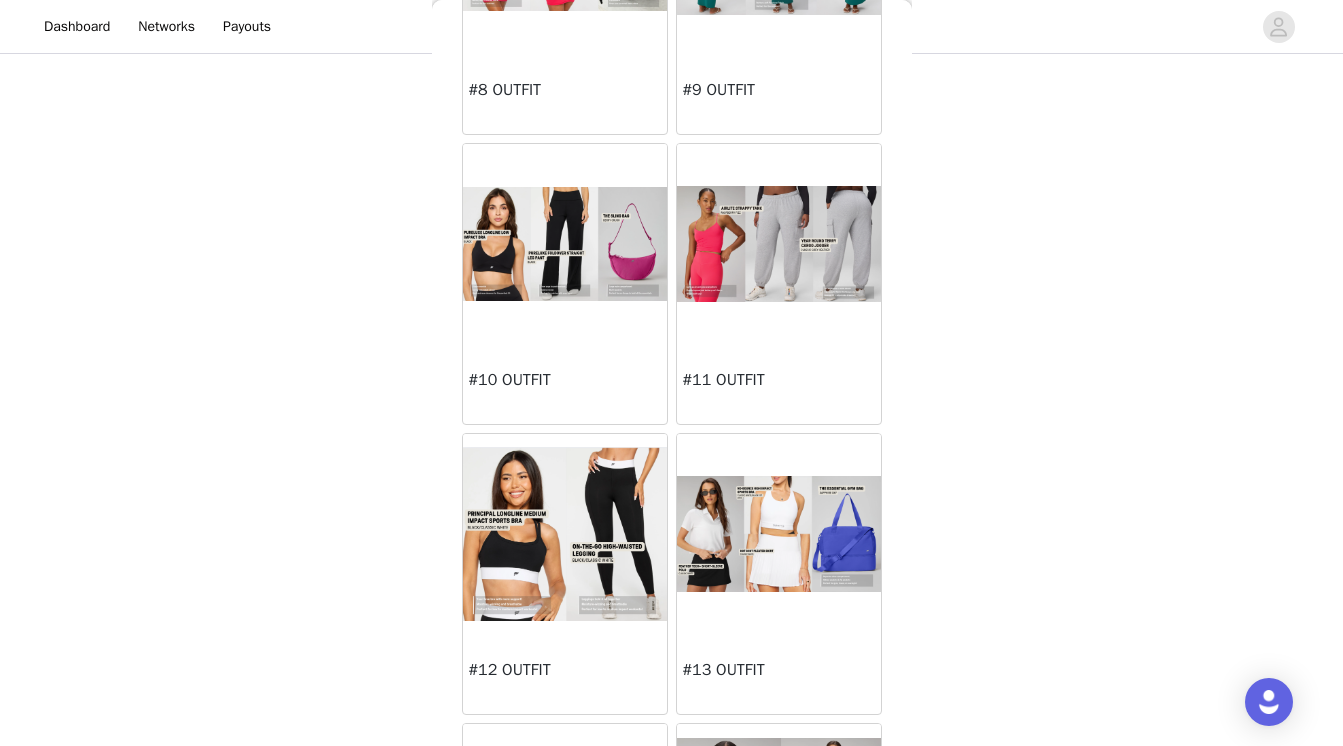 click at bounding box center (779, 244) 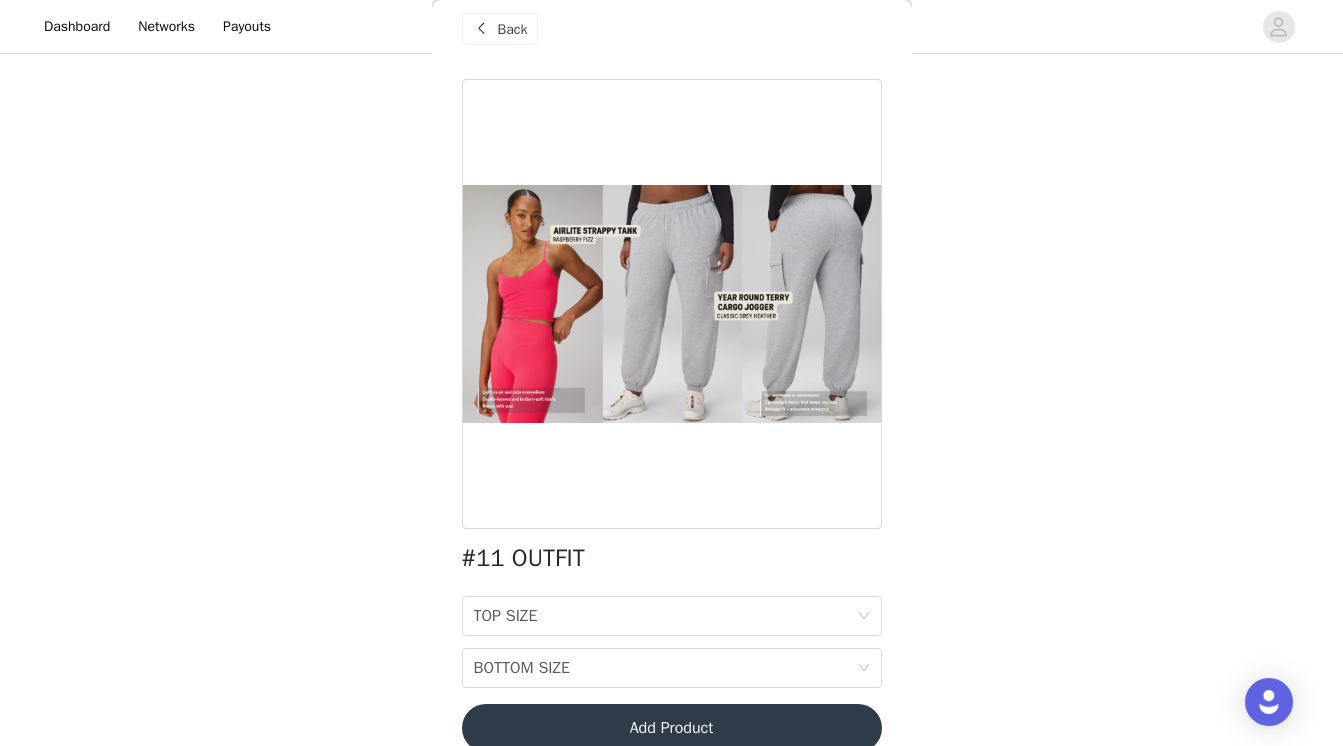 scroll, scrollTop: 51, scrollLeft: 0, axis: vertical 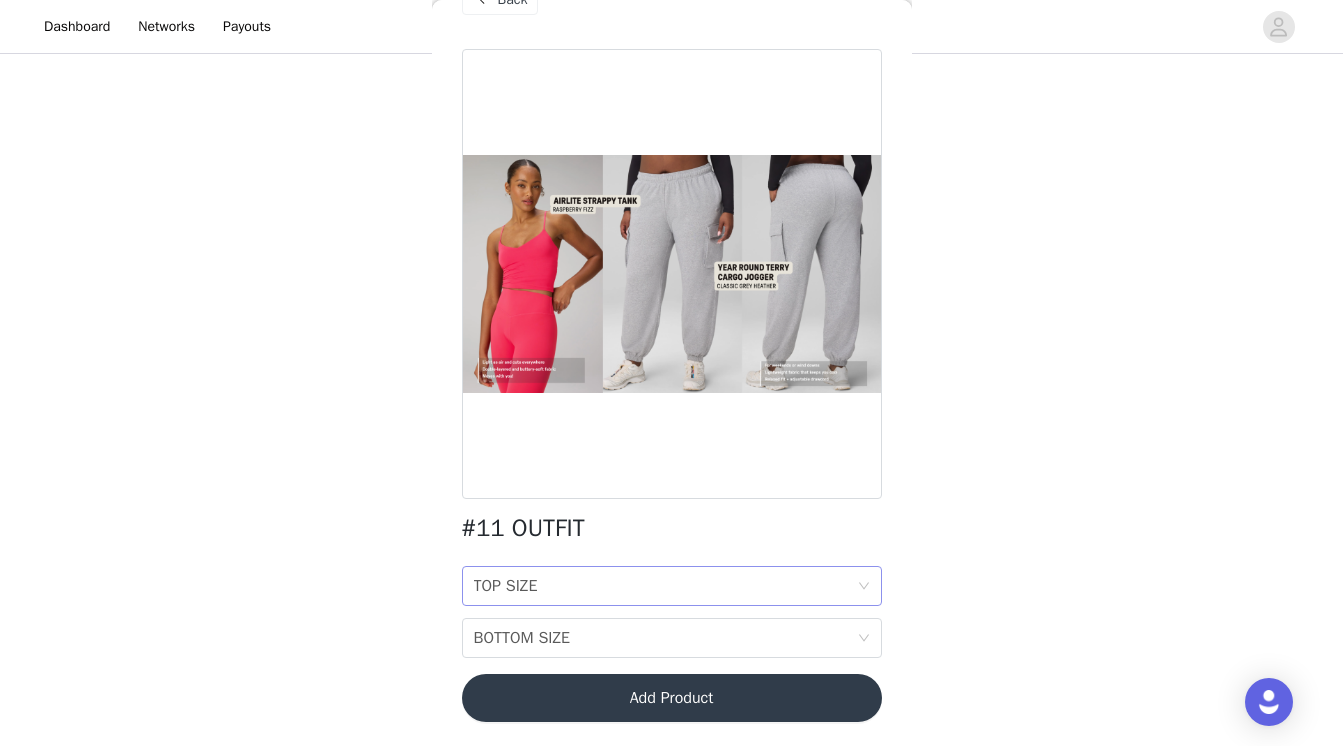 click on "TOP SIZE TOP SIZE" at bounding box center (665, 586) 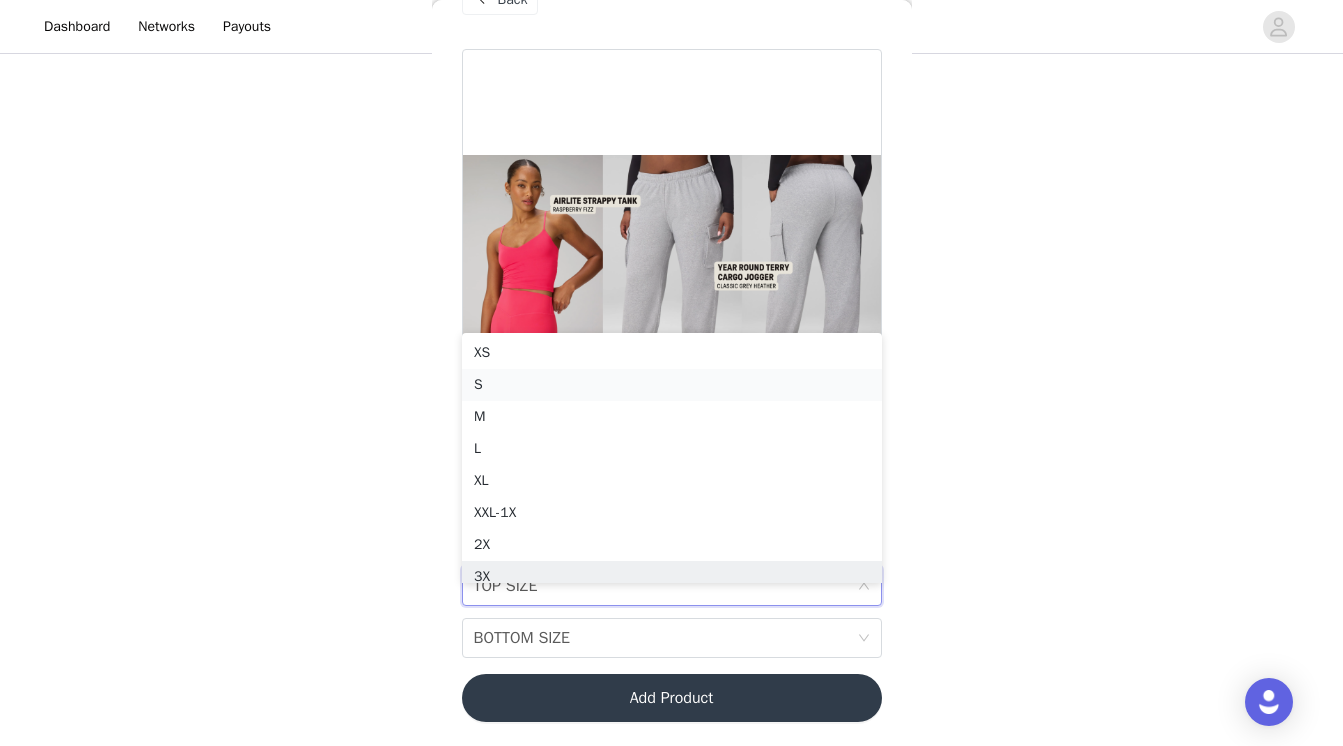 scroll, scrollTop: 10, scrollLeft: 0, axis: vertical 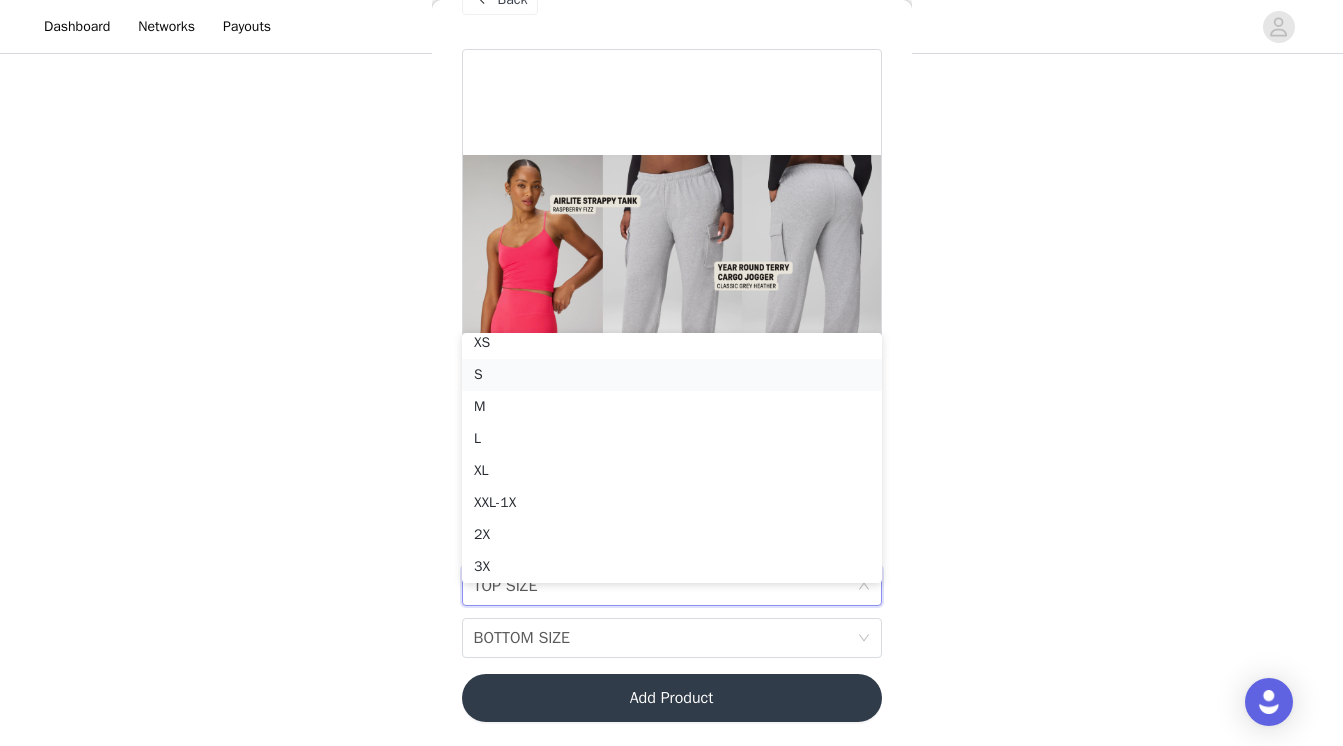 click on "S" at bounding box center [672, 375] 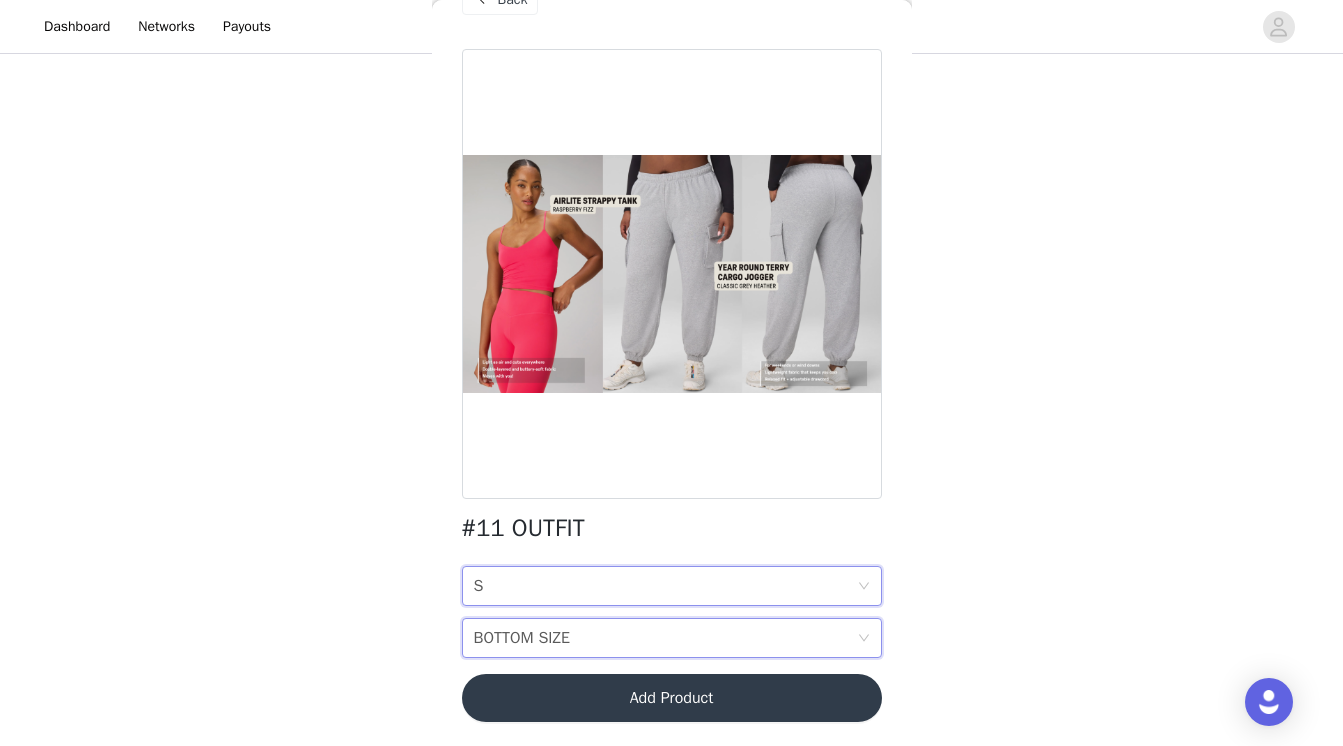 click on "BOTTOM SIZE BOTTOM SIZE" at bounding box center (665, 638) 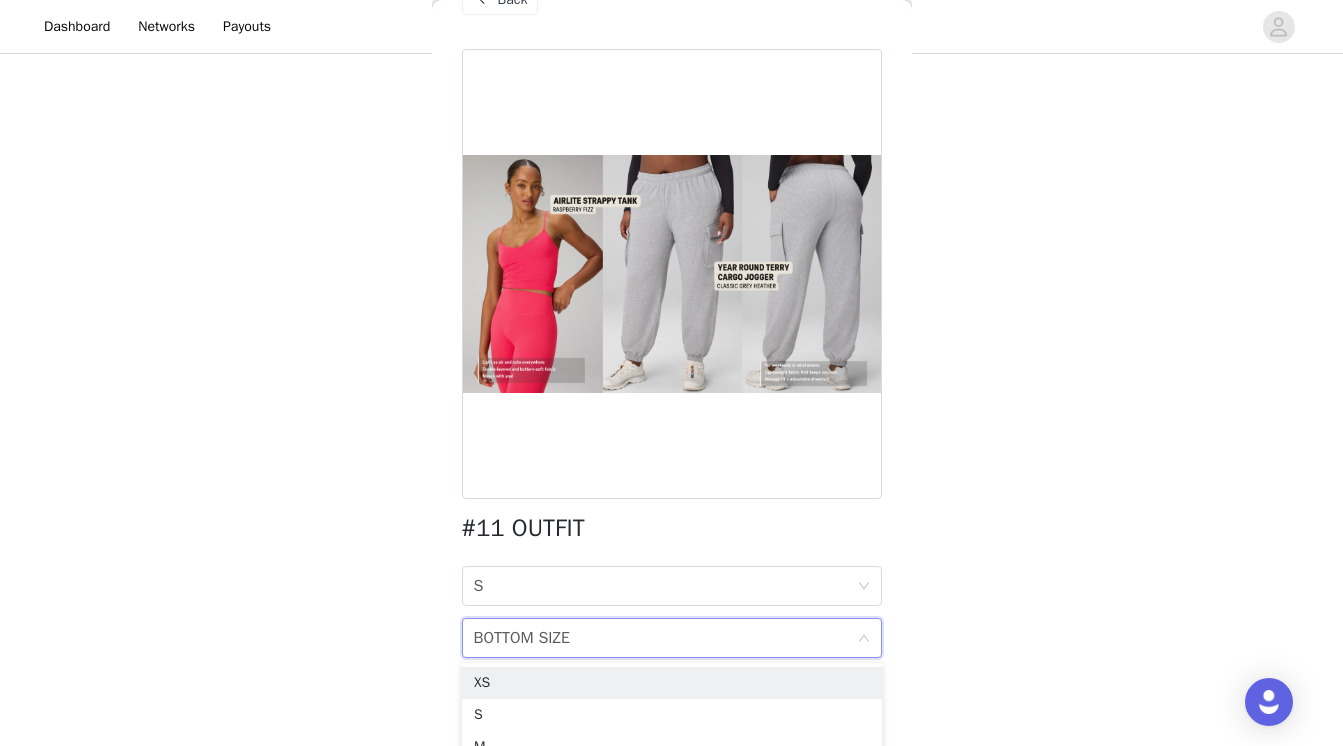 scroll, scrollTop: 285, scrollLeft: 0, axis: vertical 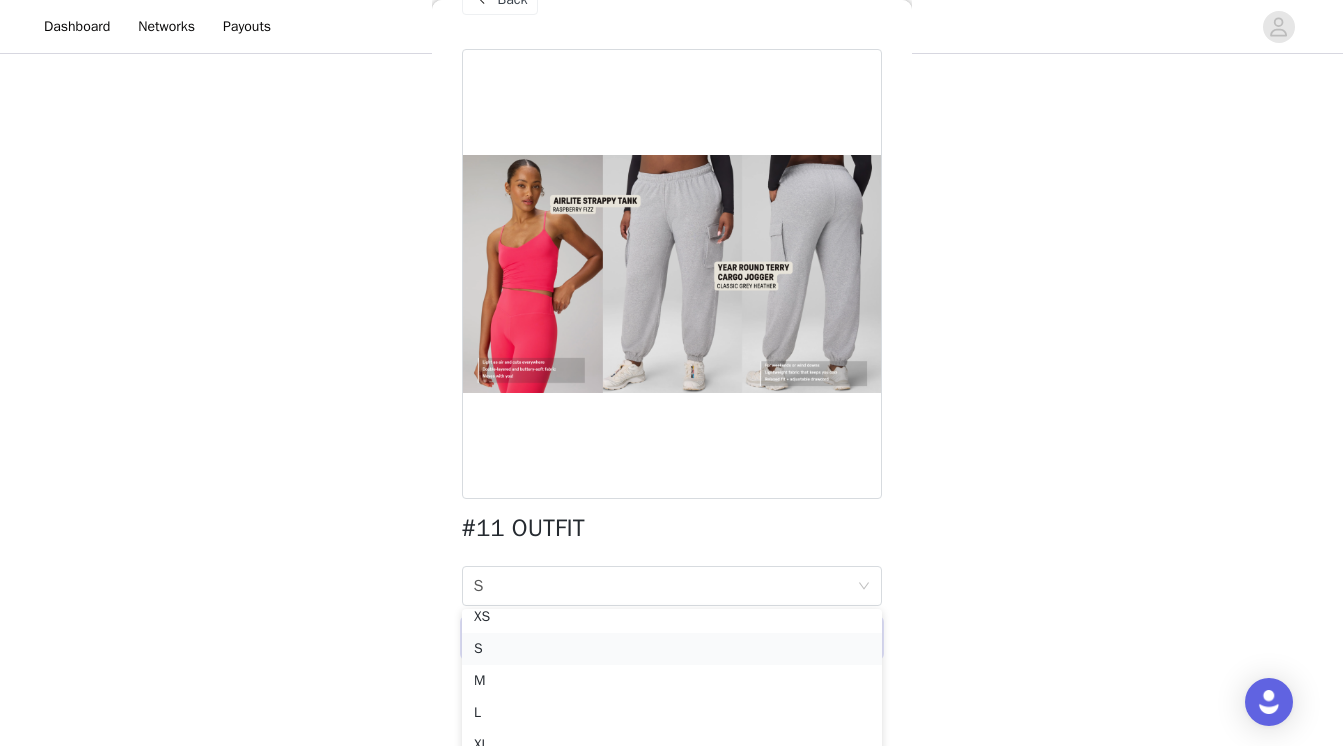 click on "S" at bounding box center (672, 649) 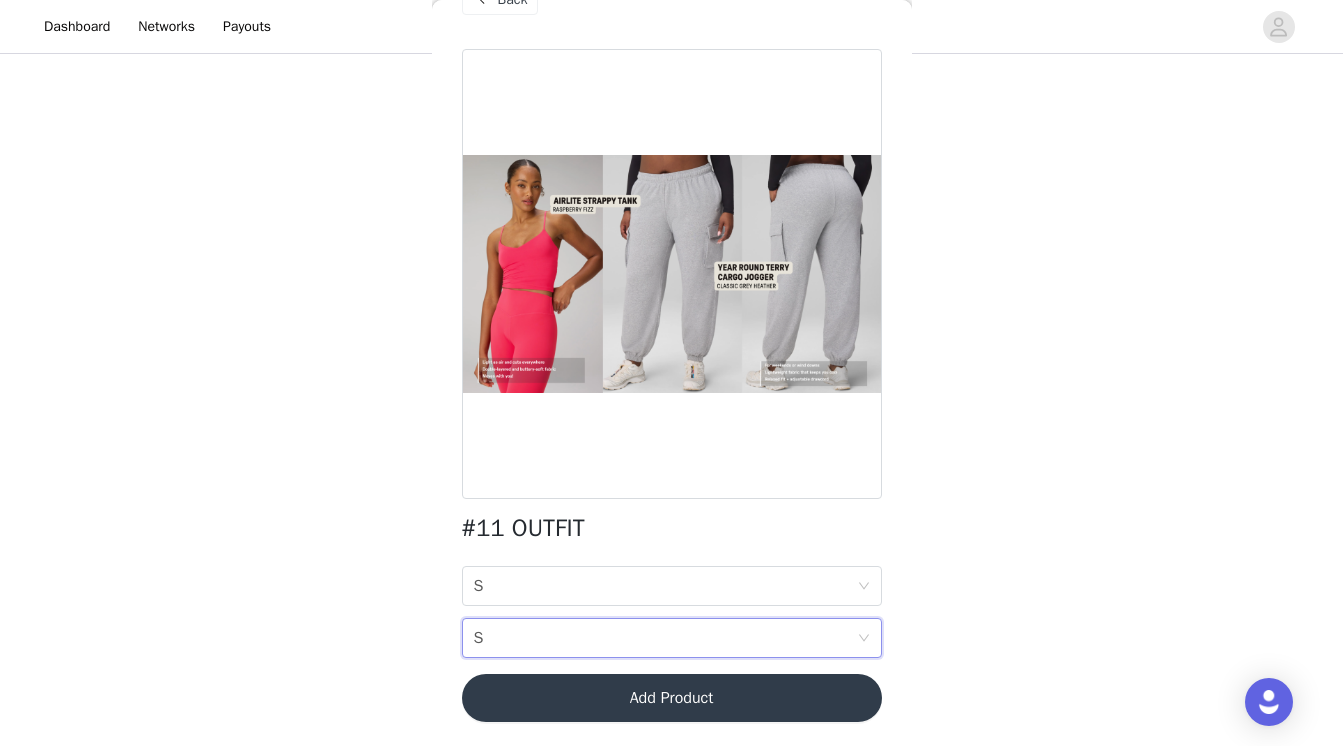 scroll, scrollTop: 231, scrollLeft: 0, axis: vertical 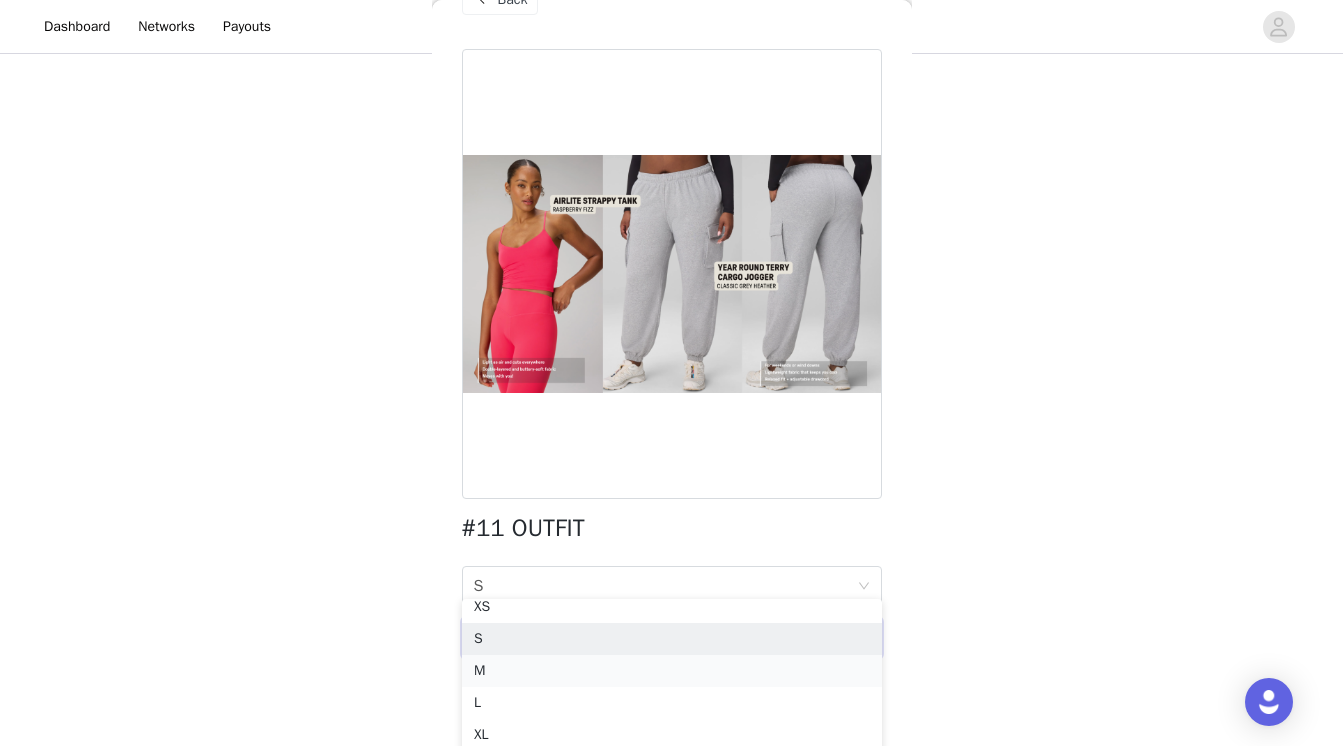 click on "M" at bounding box center (672, 671) 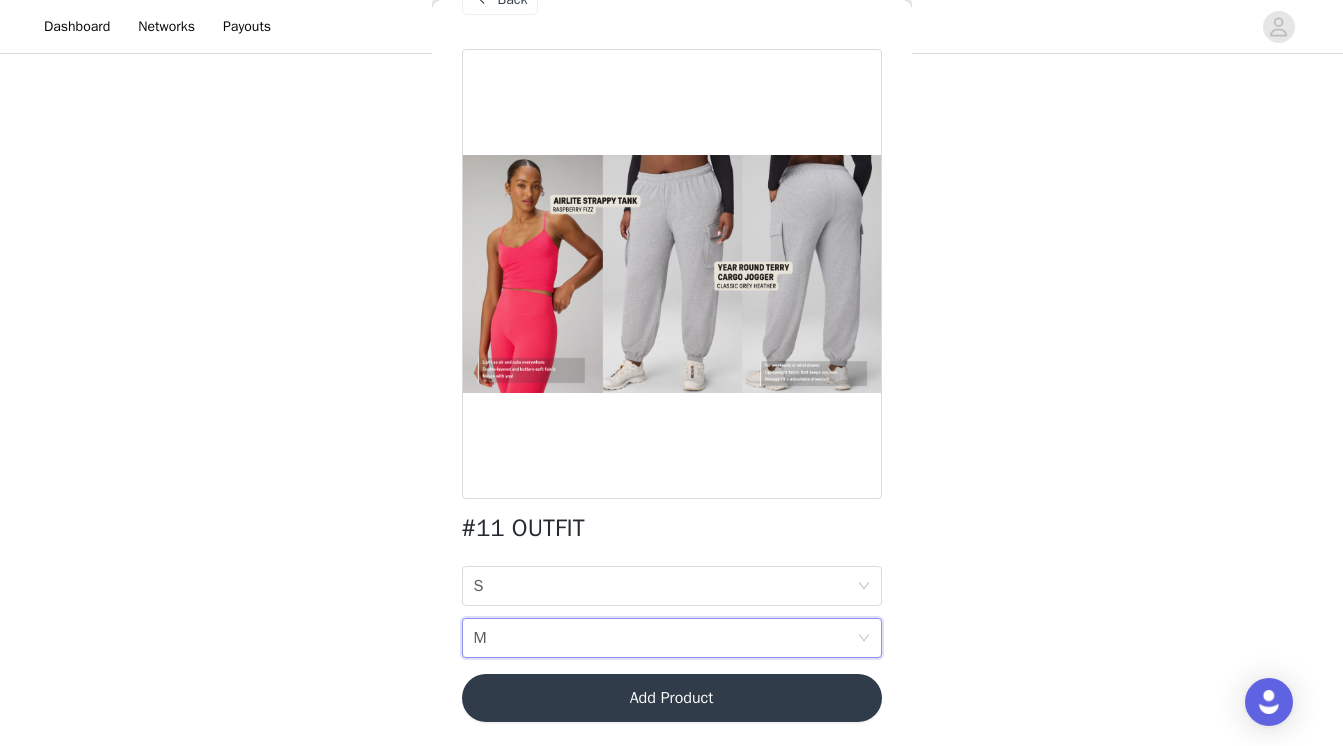 scroll, scrollTop: 231, scrollLeft: 0, axis: vertical 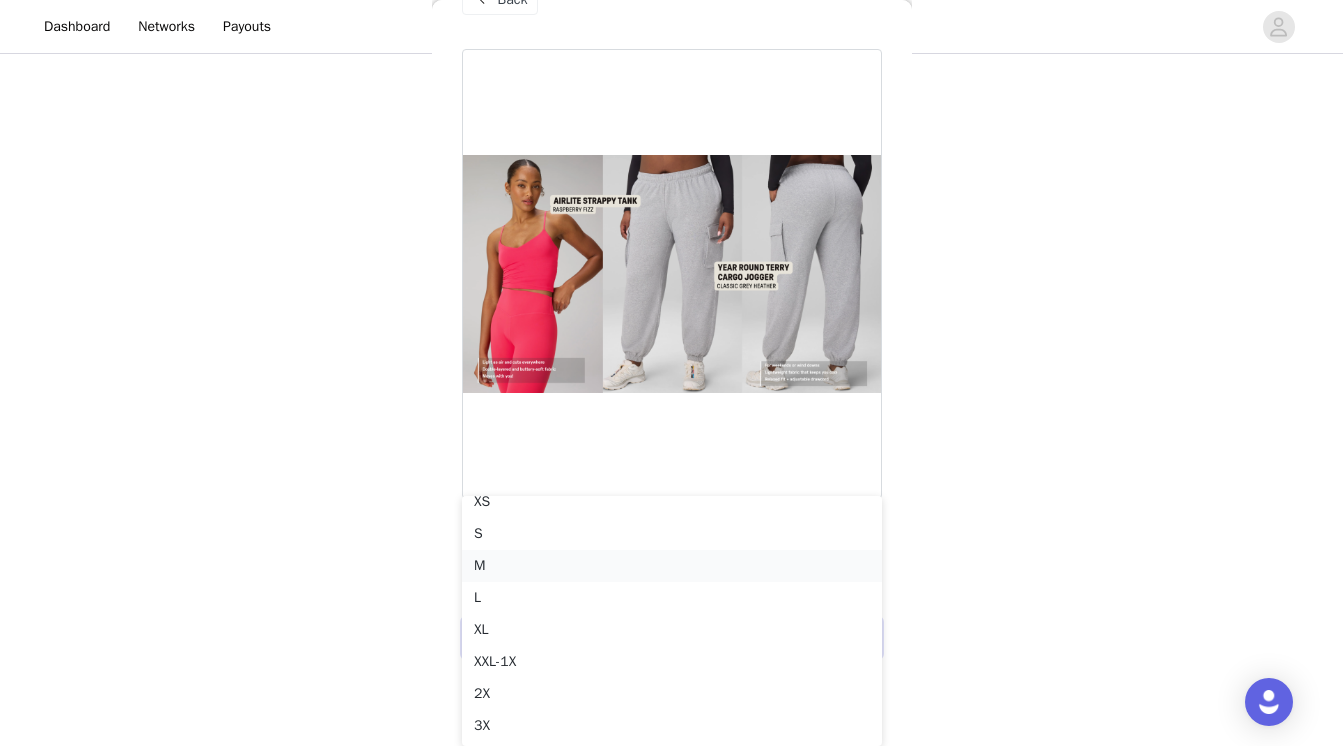 click on "M" at bounding box center [672, 566] 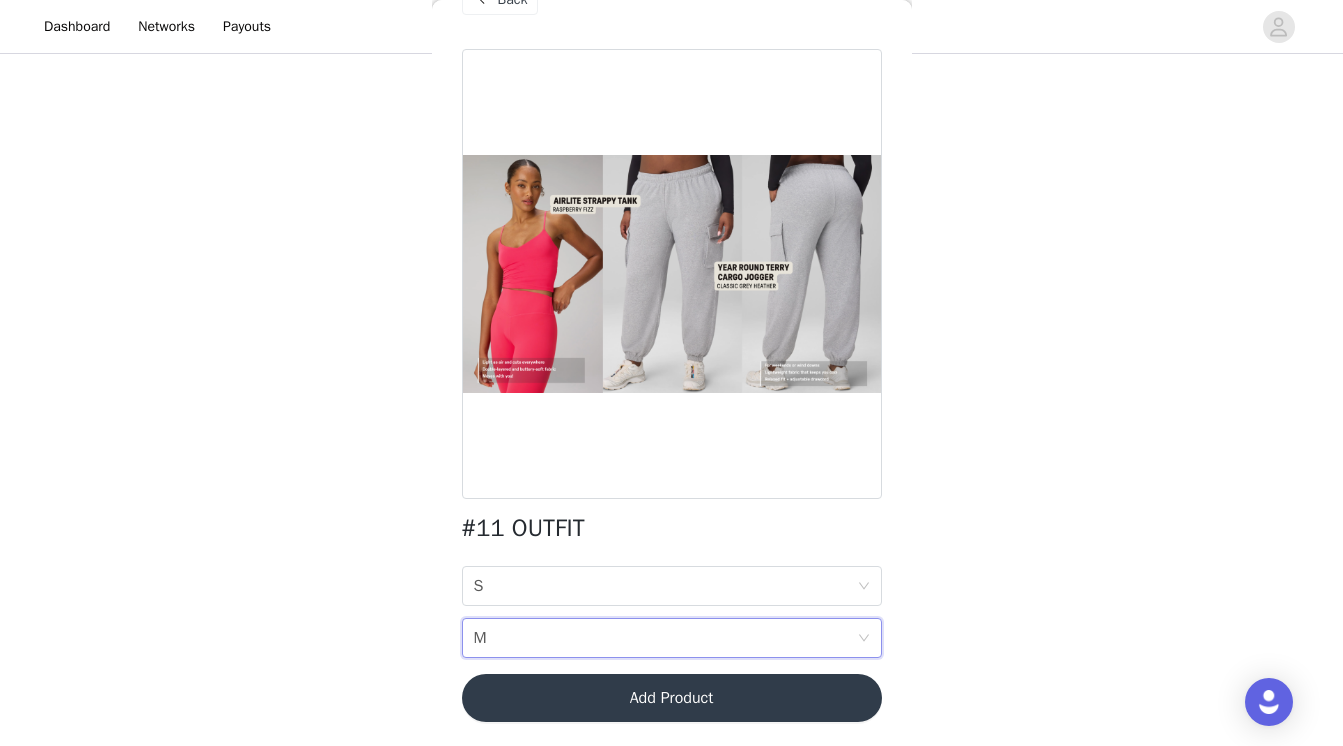 scroll, scrollTop: 231, scrollLeft: 0, axis: vertical 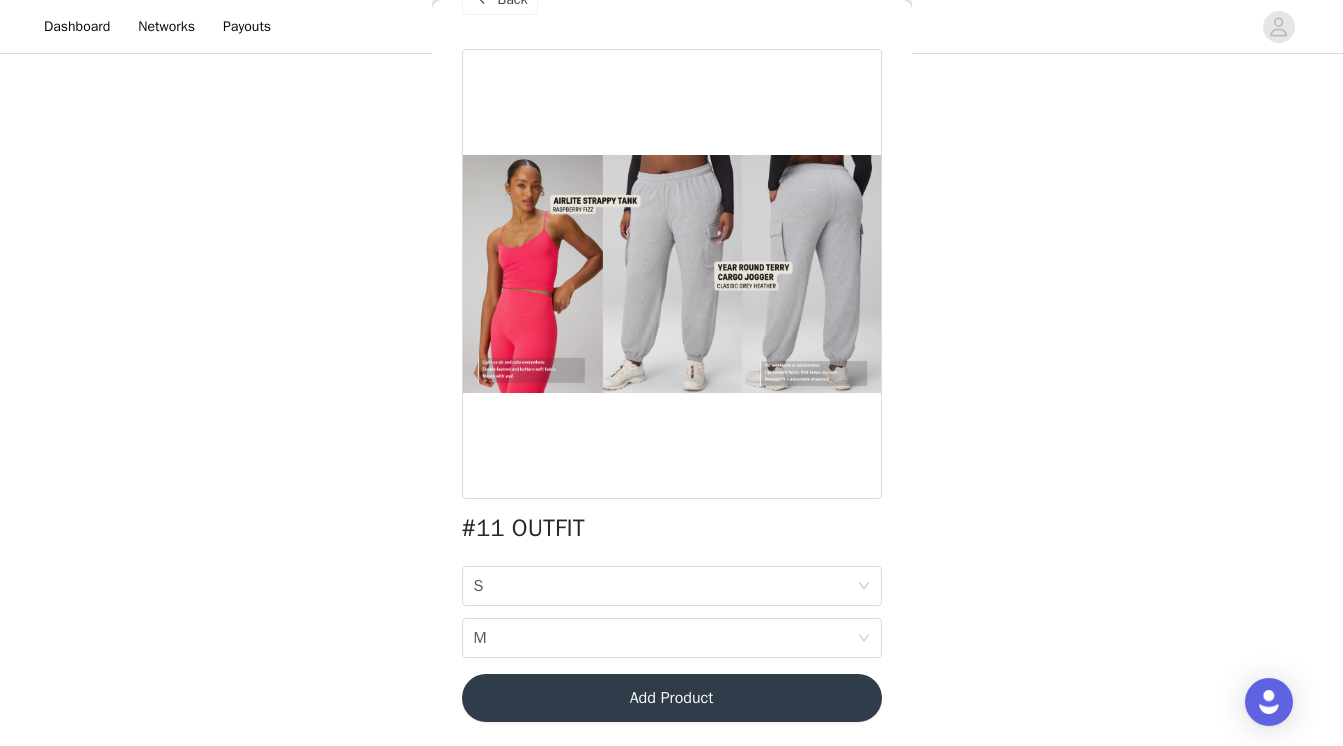 click on "Add Product" at bounding box center [672, 698] 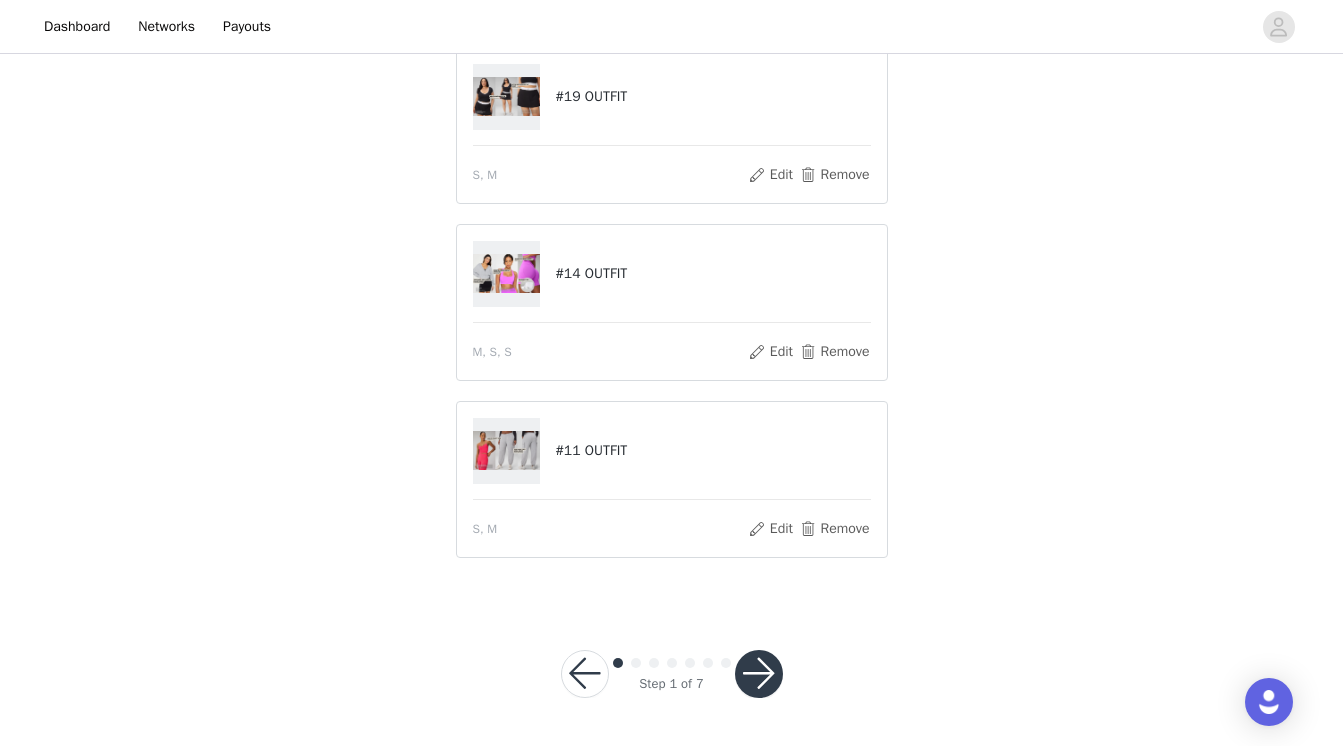 scroll, scrollTop: 279, scrollLeft: 0, axis: vertical 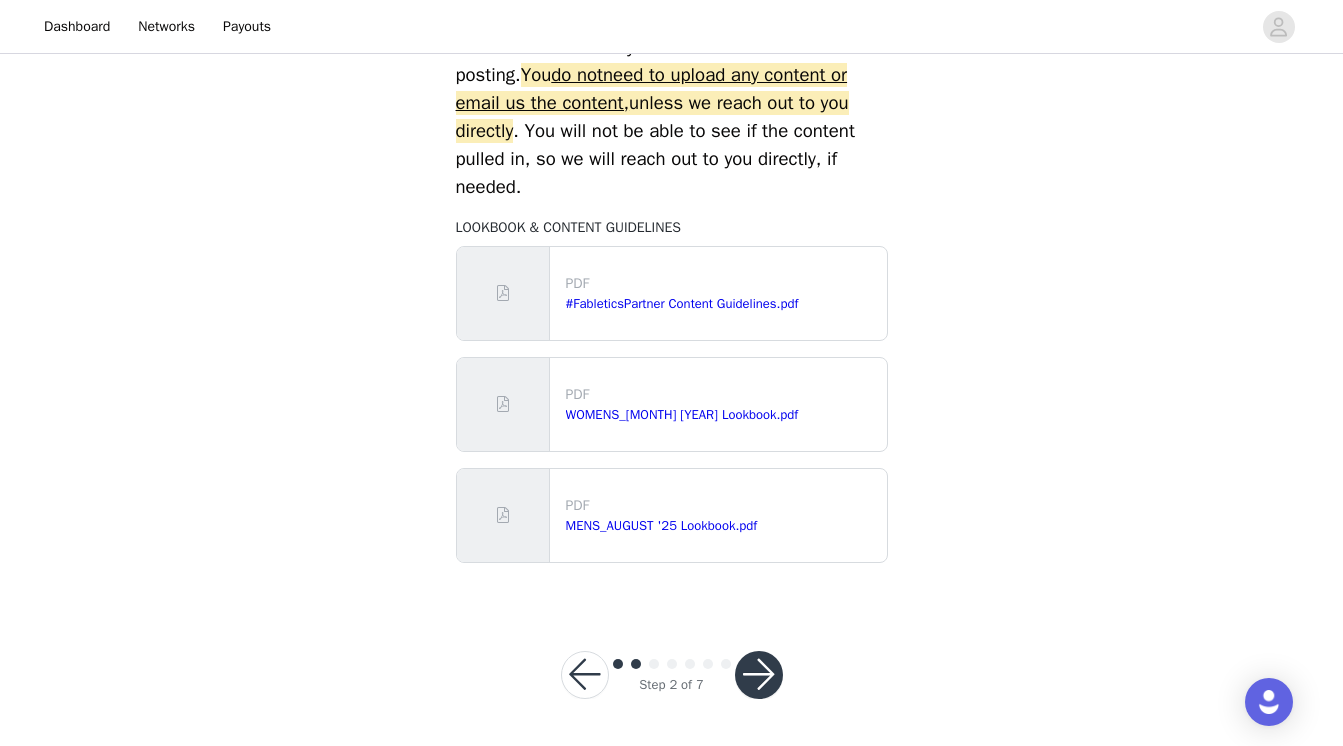 click at bounding box center (759, 675) 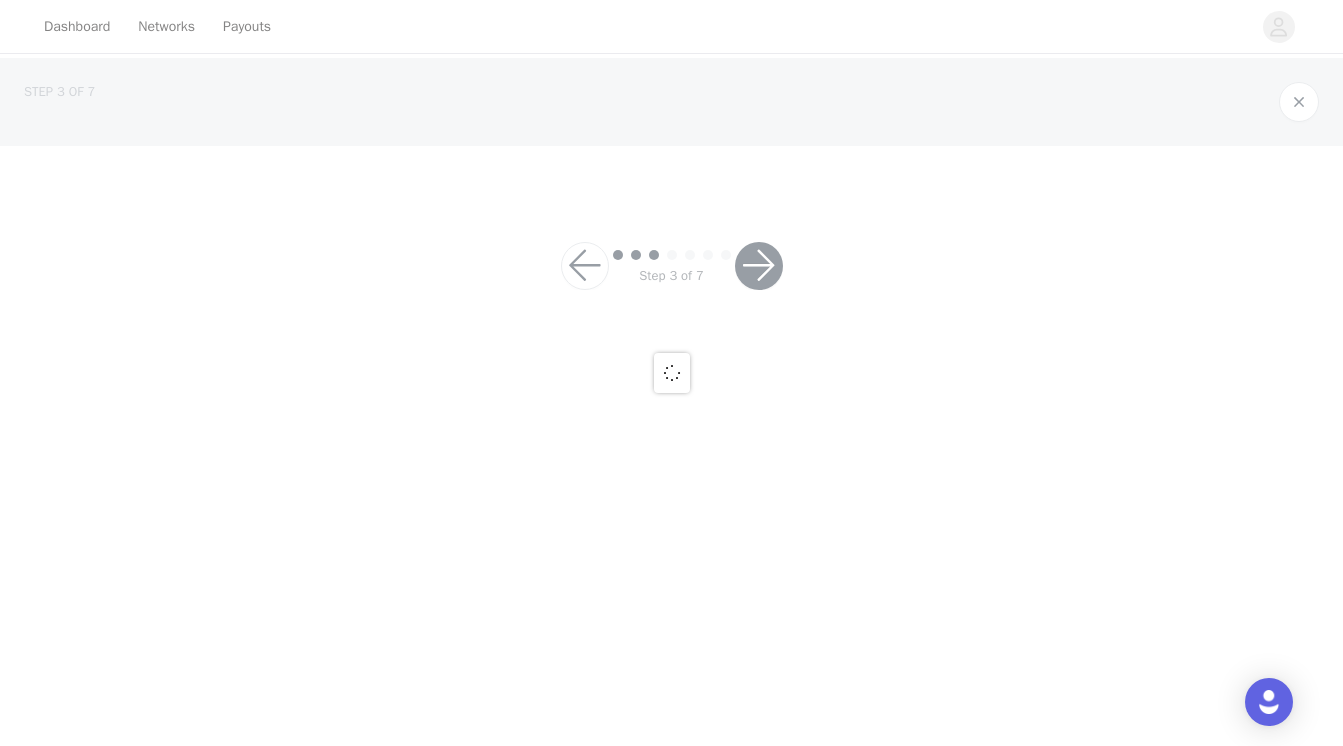 scroll, scrollTop: 0, scrollLeft: 0, axis: both 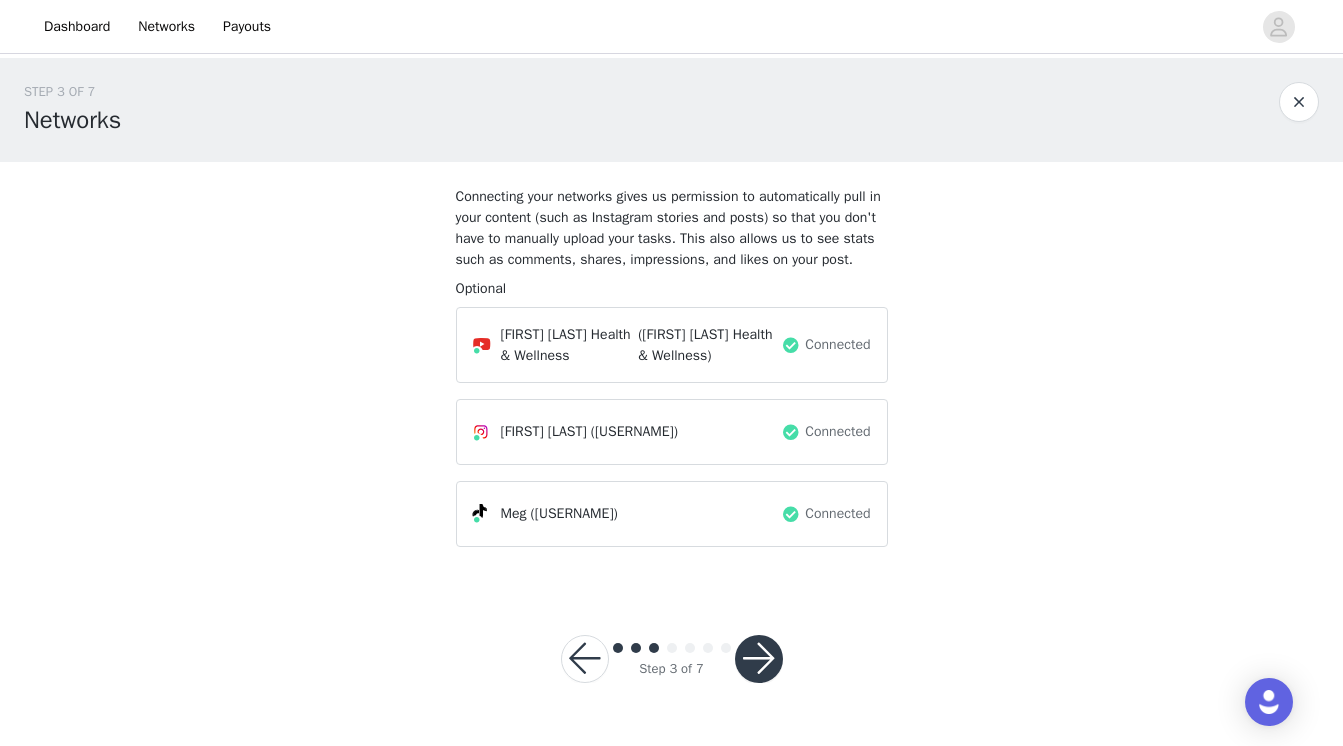 click at bounding box center (759, 659) 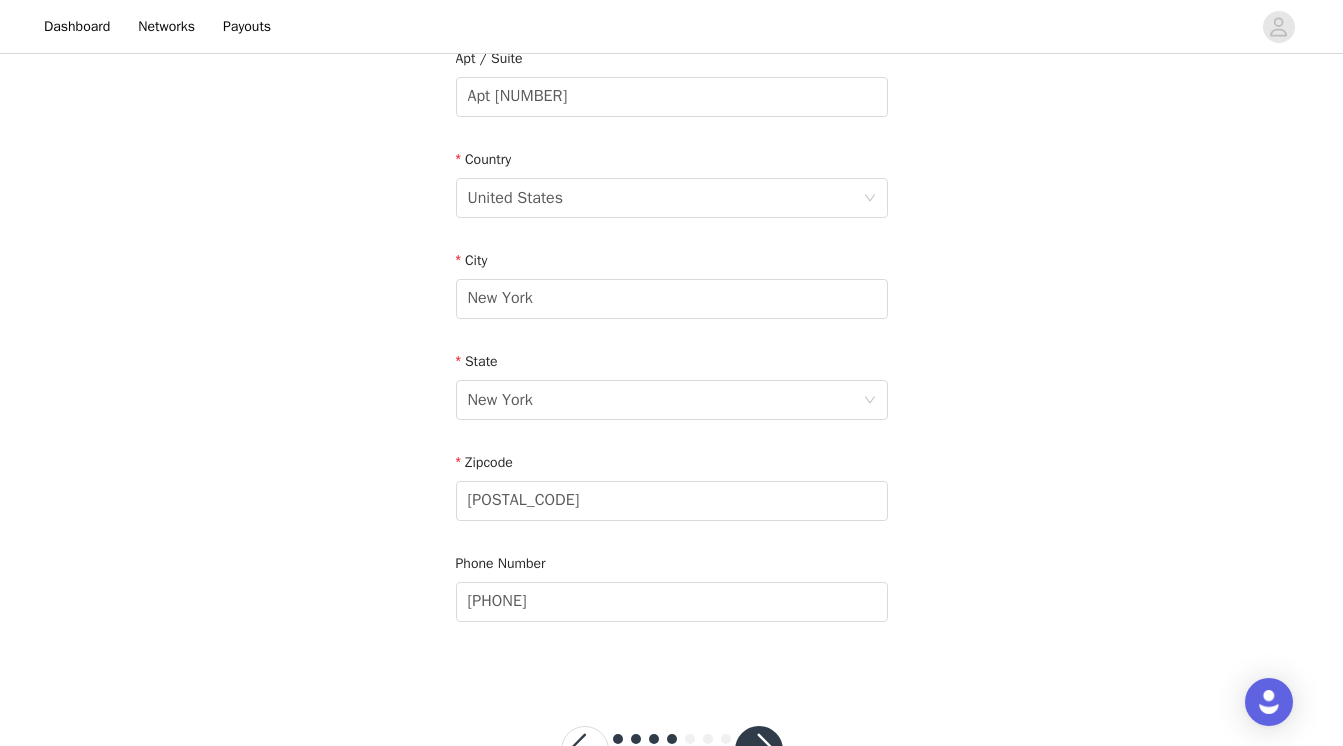 scroll, scrollTop: 617, scrollLeft: 0, axis: vertical 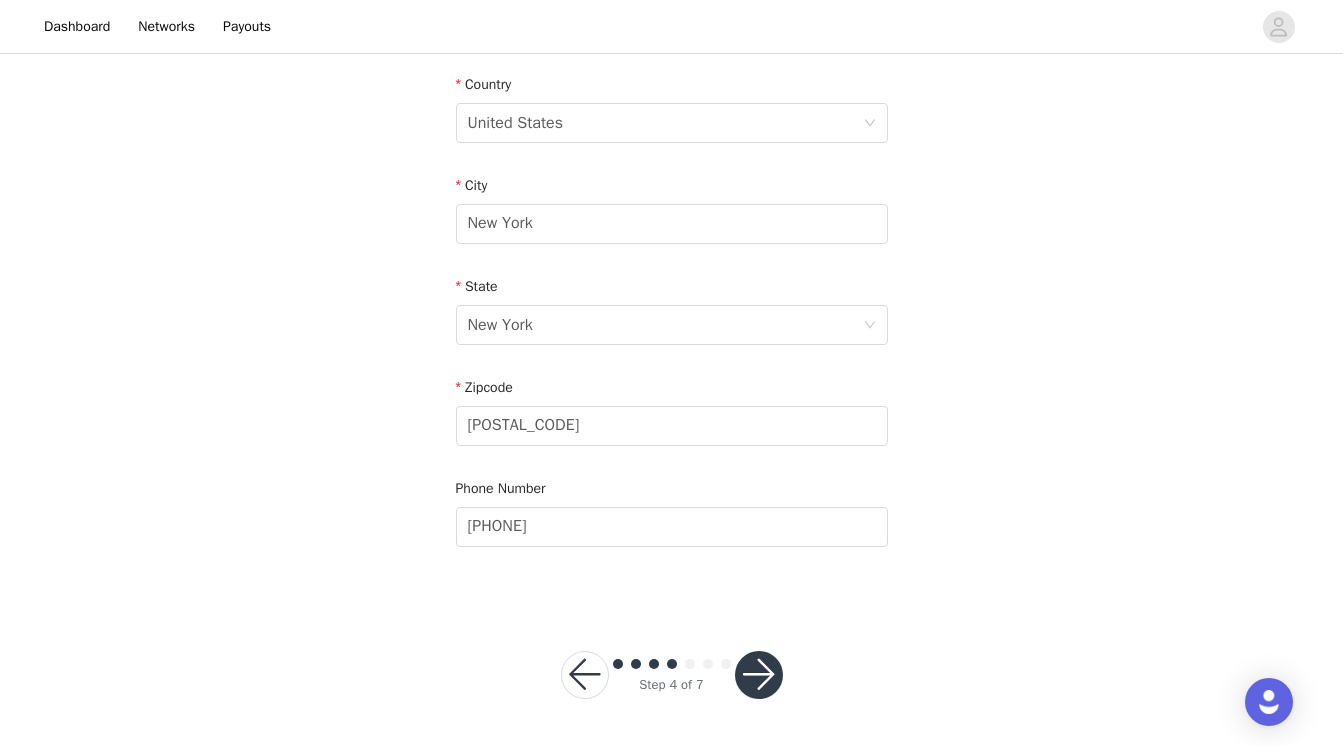 click at bounding box center (759, 675) 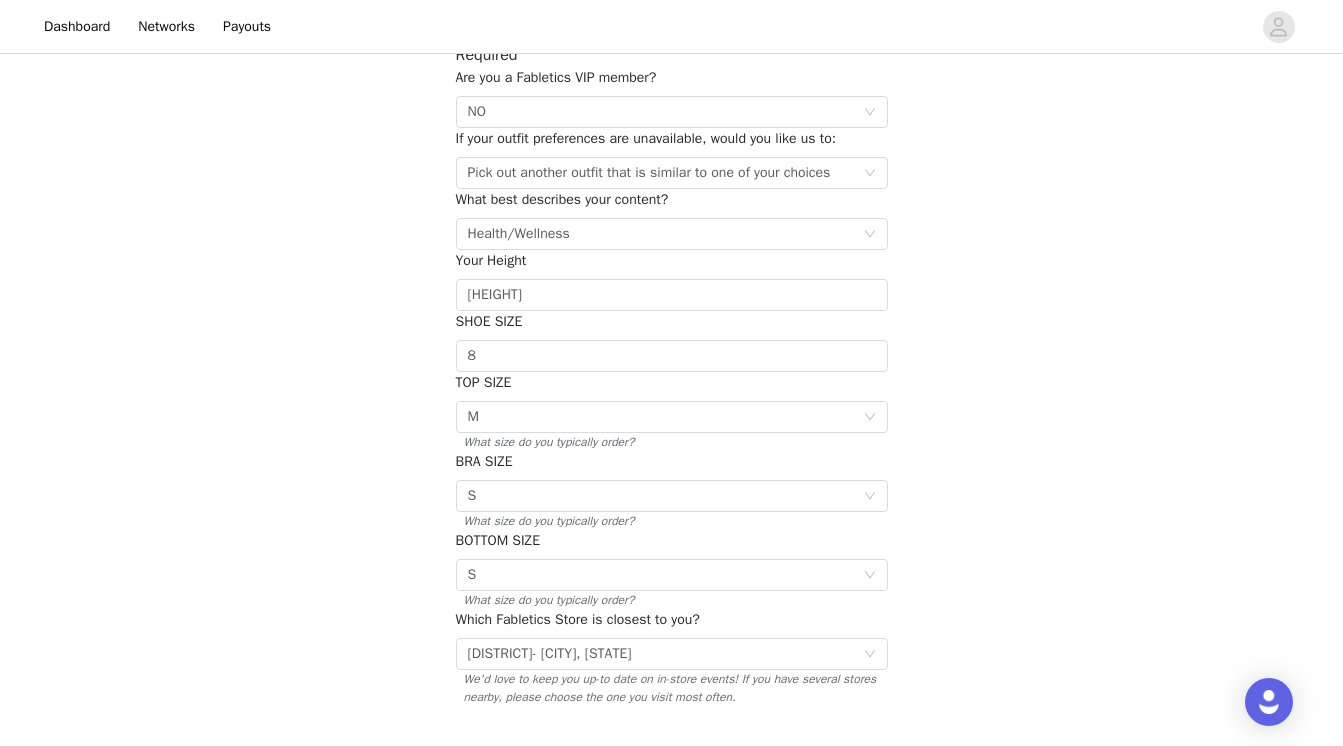 scroll, scrollTop: 330, scrollLeft: 0, axis: vertical 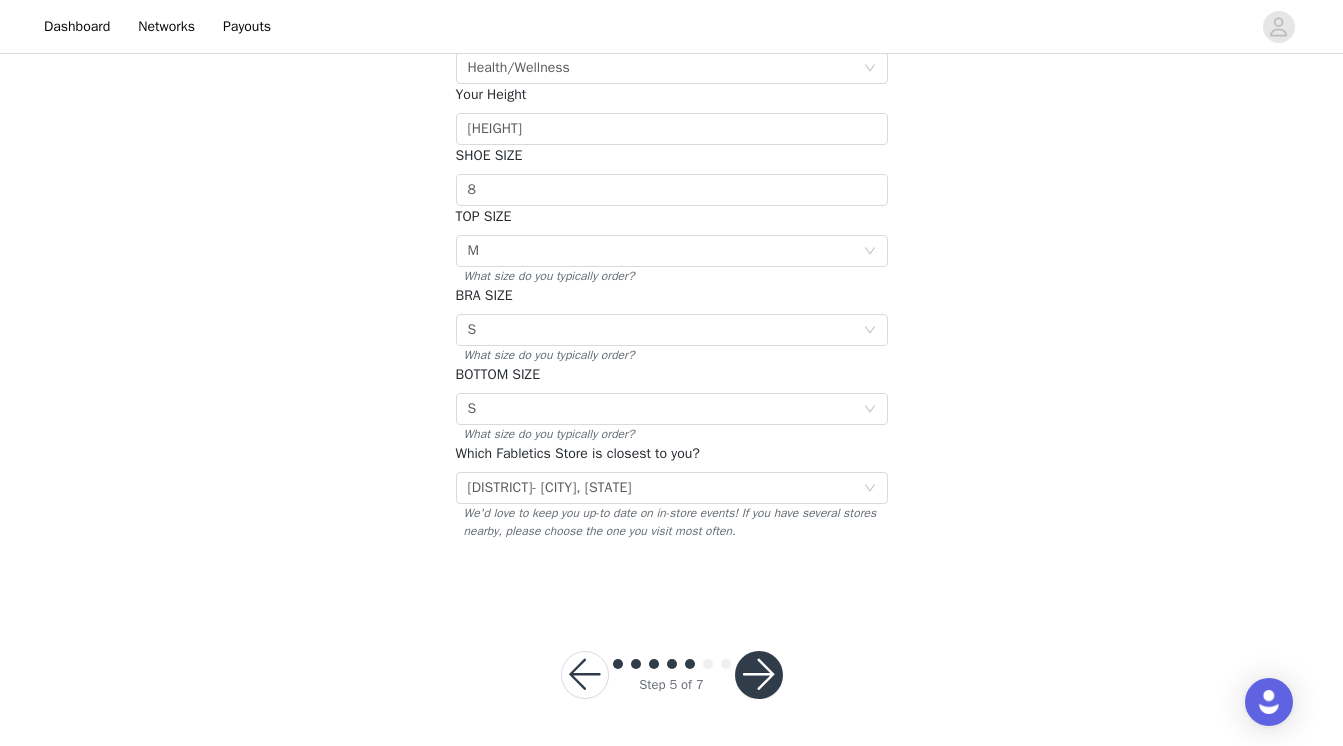 click at bounding box center [759, 675] 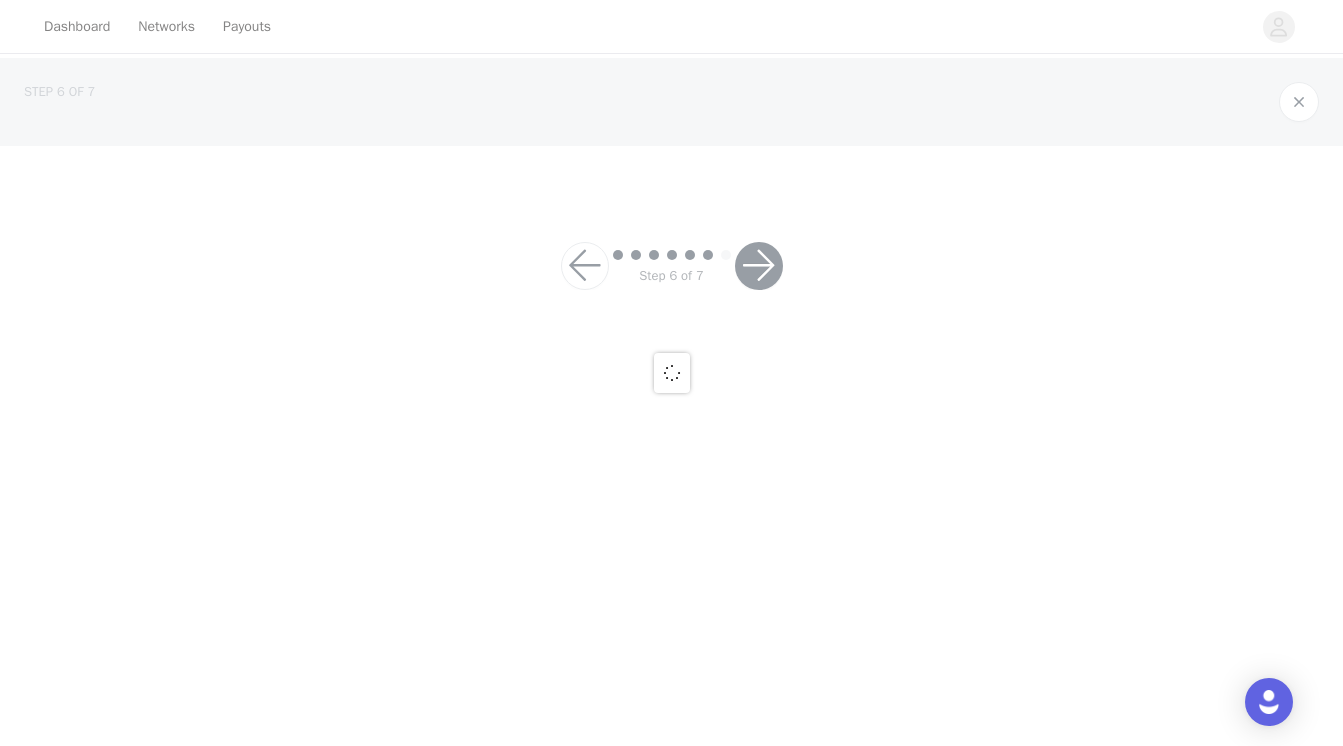 scroll, scrollTop: 0, scrollLeft: 0, axis: both 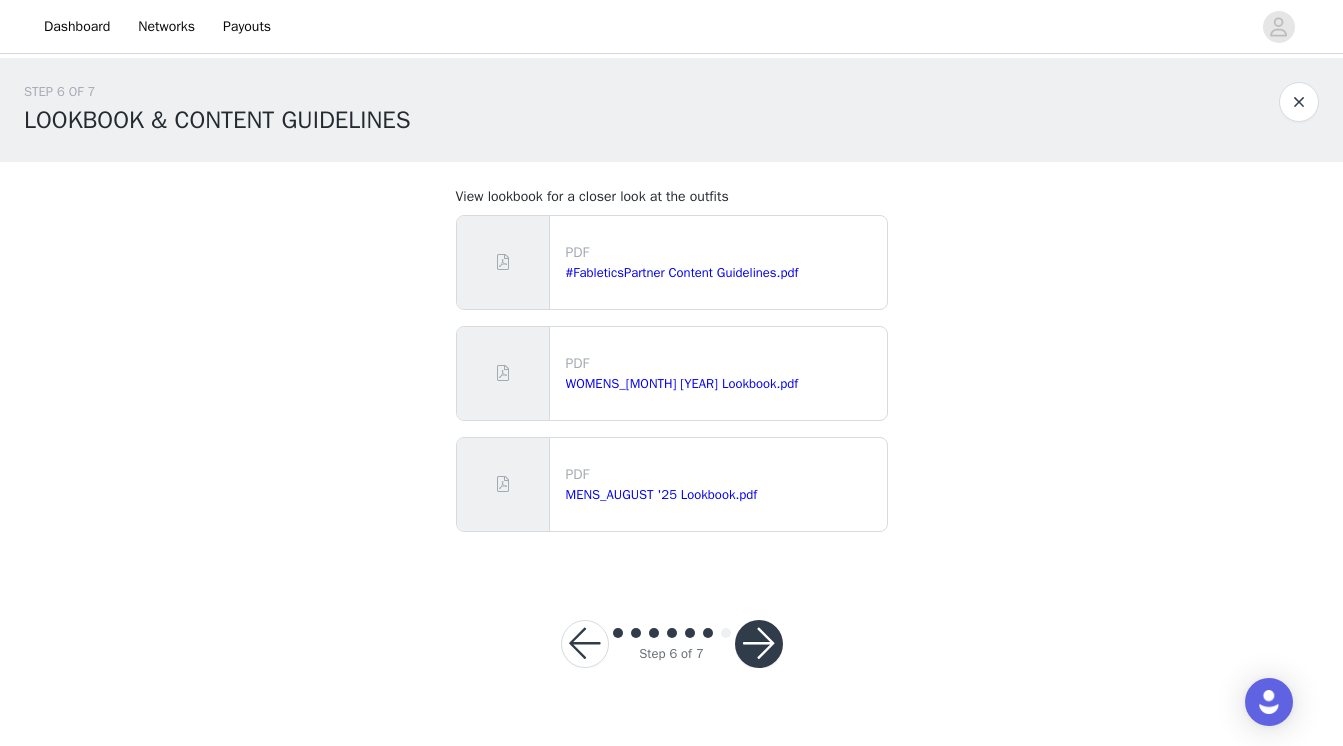 click at bounding box center (759, 644) 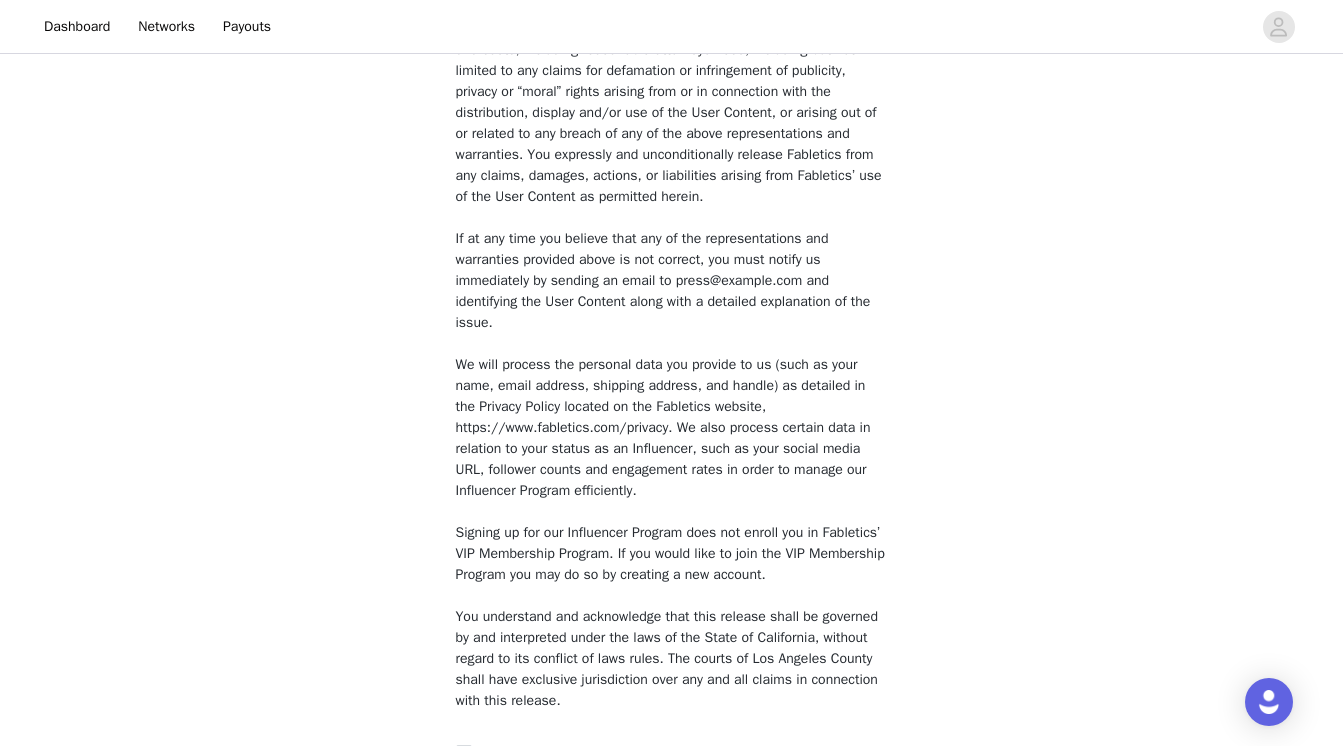 scroll, scrollTop: 1522, scrollLeft: 0, axis: vertical 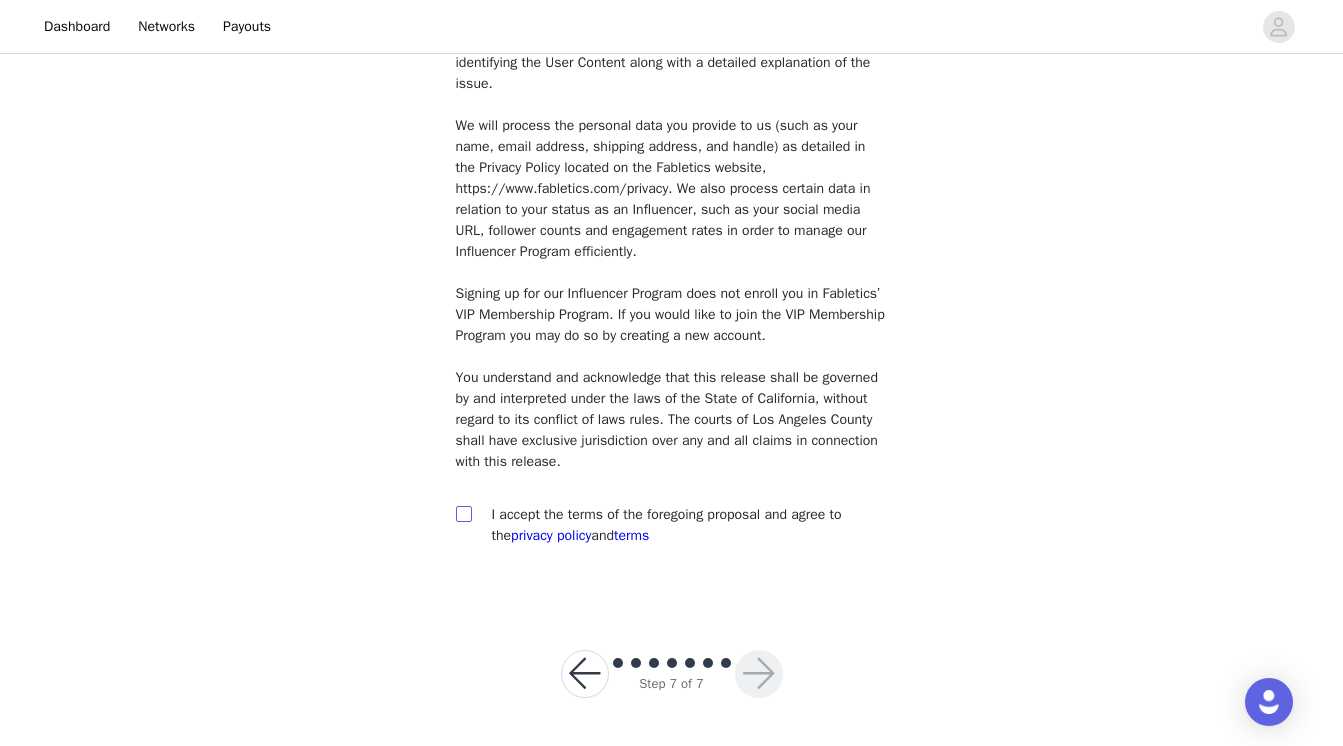 click at bounding box center [463, 513] 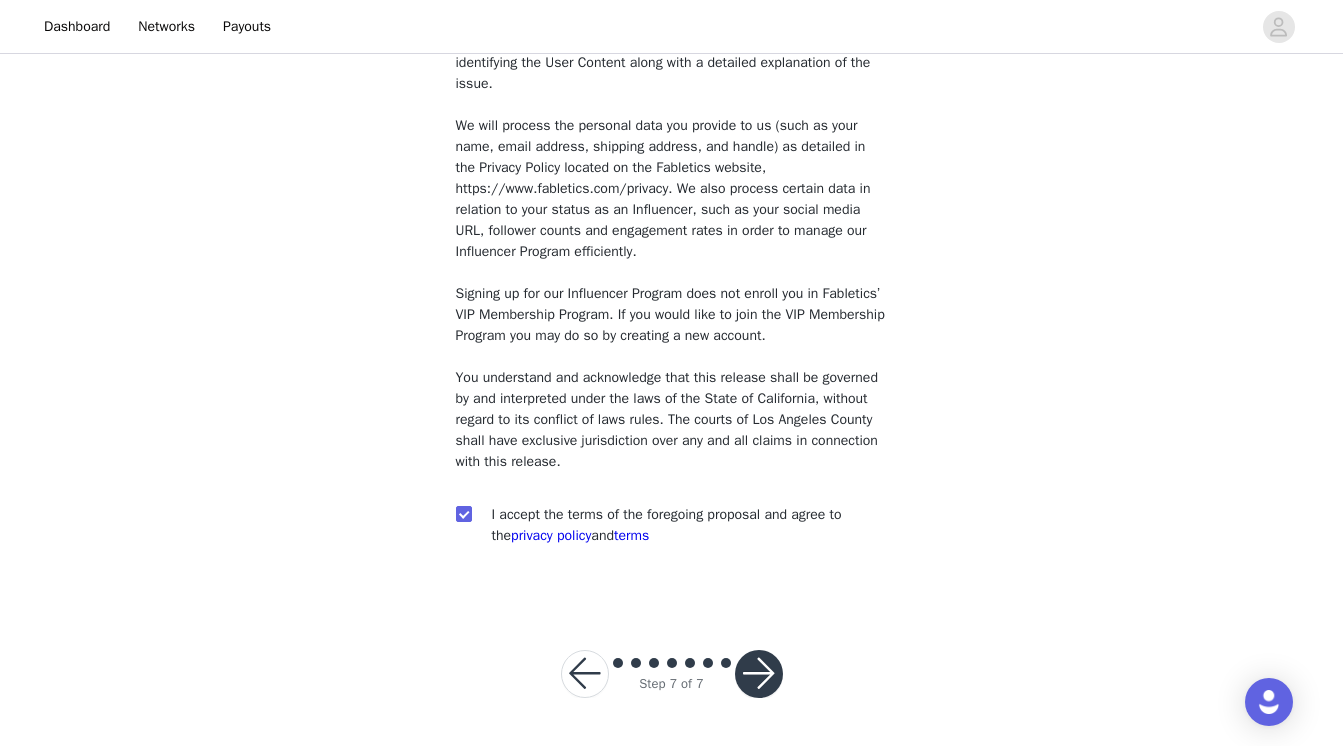 click at bounding box center [759, 674] 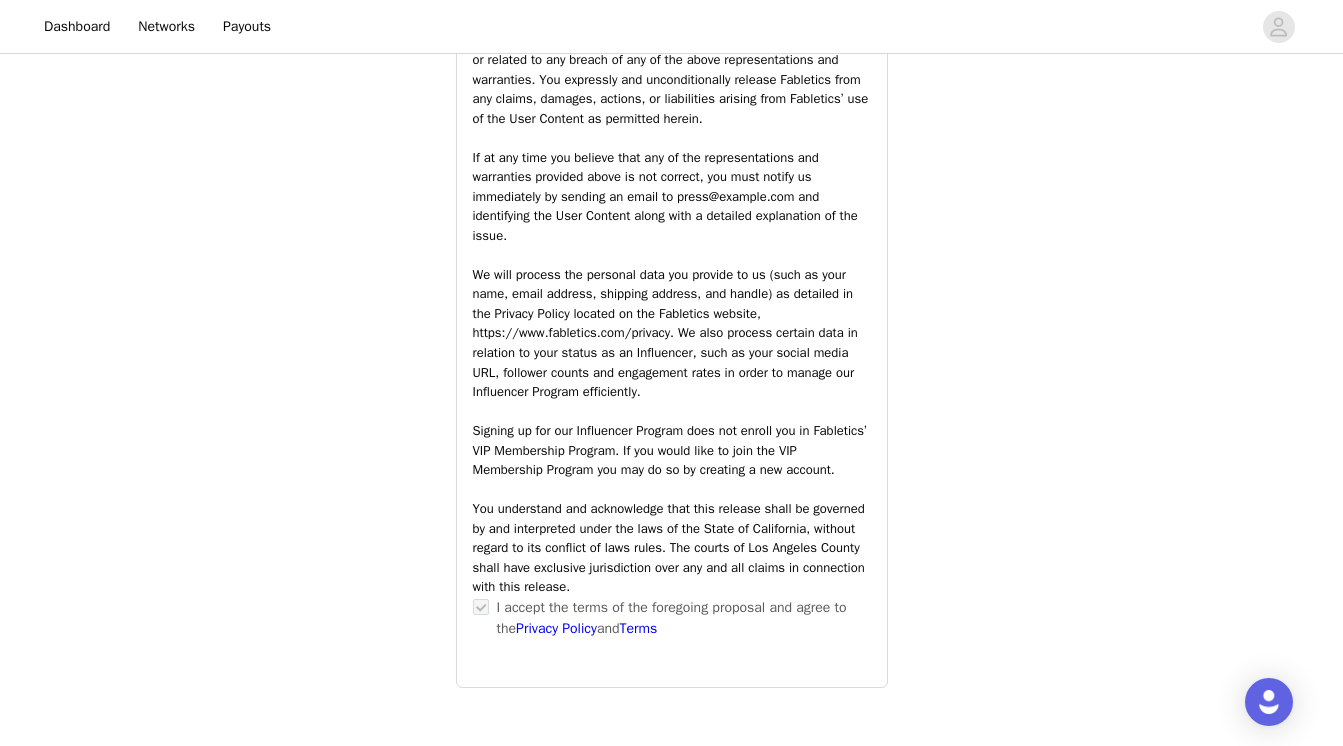 scroll, scrollTop: 3001, scrollLeft: 0, axis: vertical 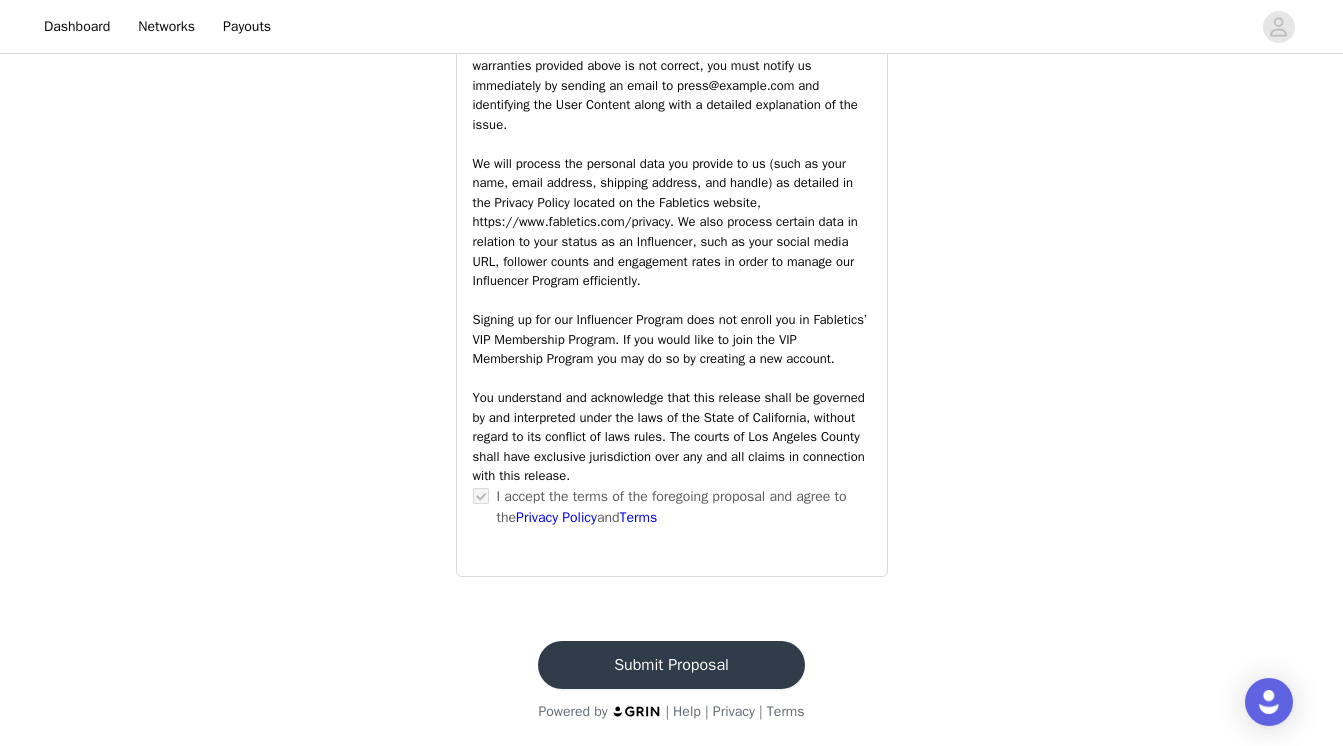 click on "Submit Proposal" at bounding box center (671, 665) 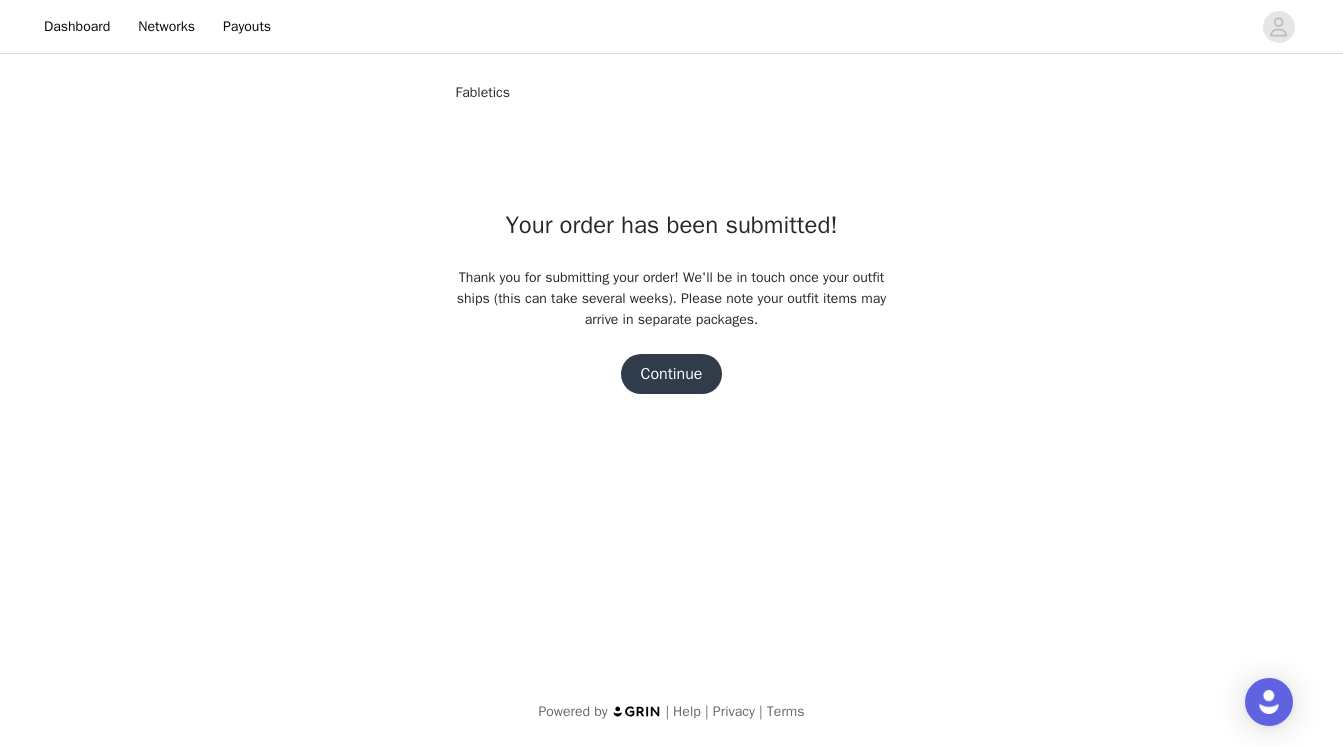 scroll, scrollTop: 0, scrollLeft: 0, axis: both 